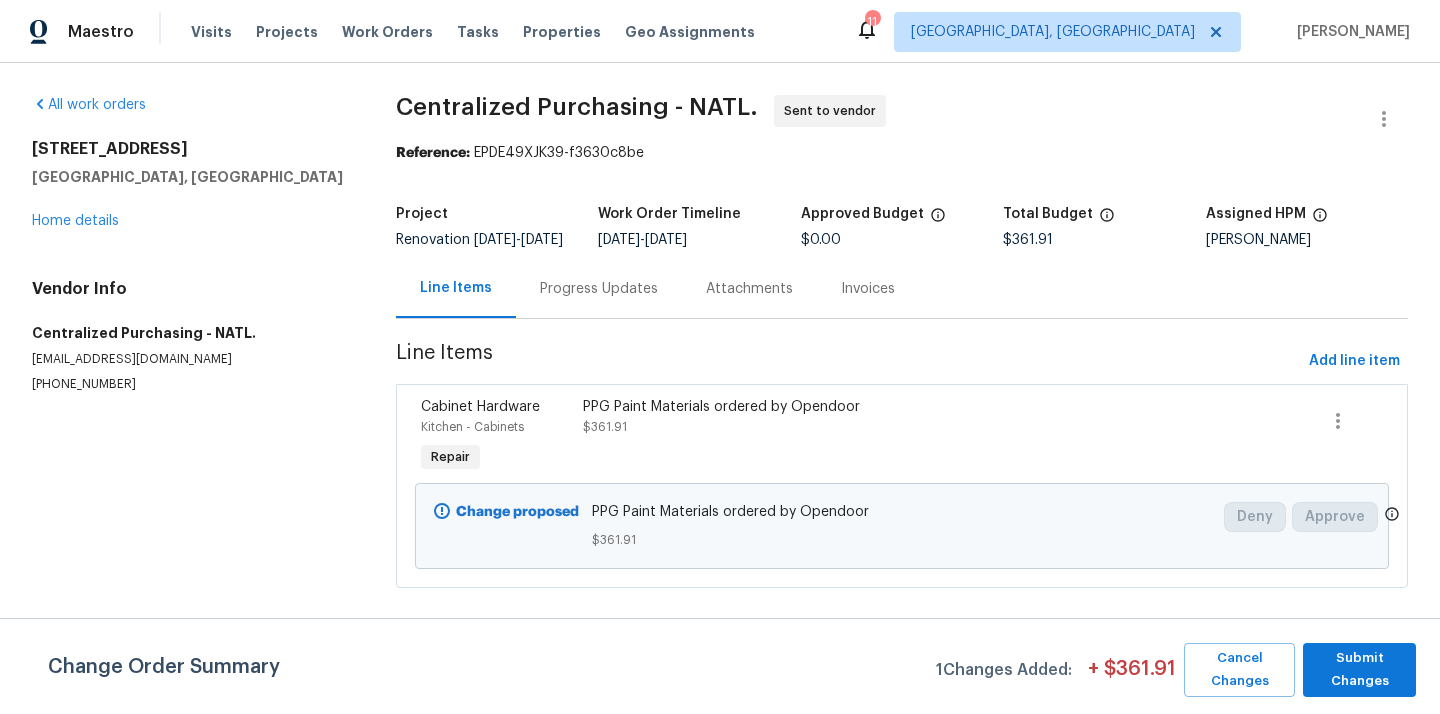 scroll, scrollTop: 0, scrollLeft: 0, axis: both 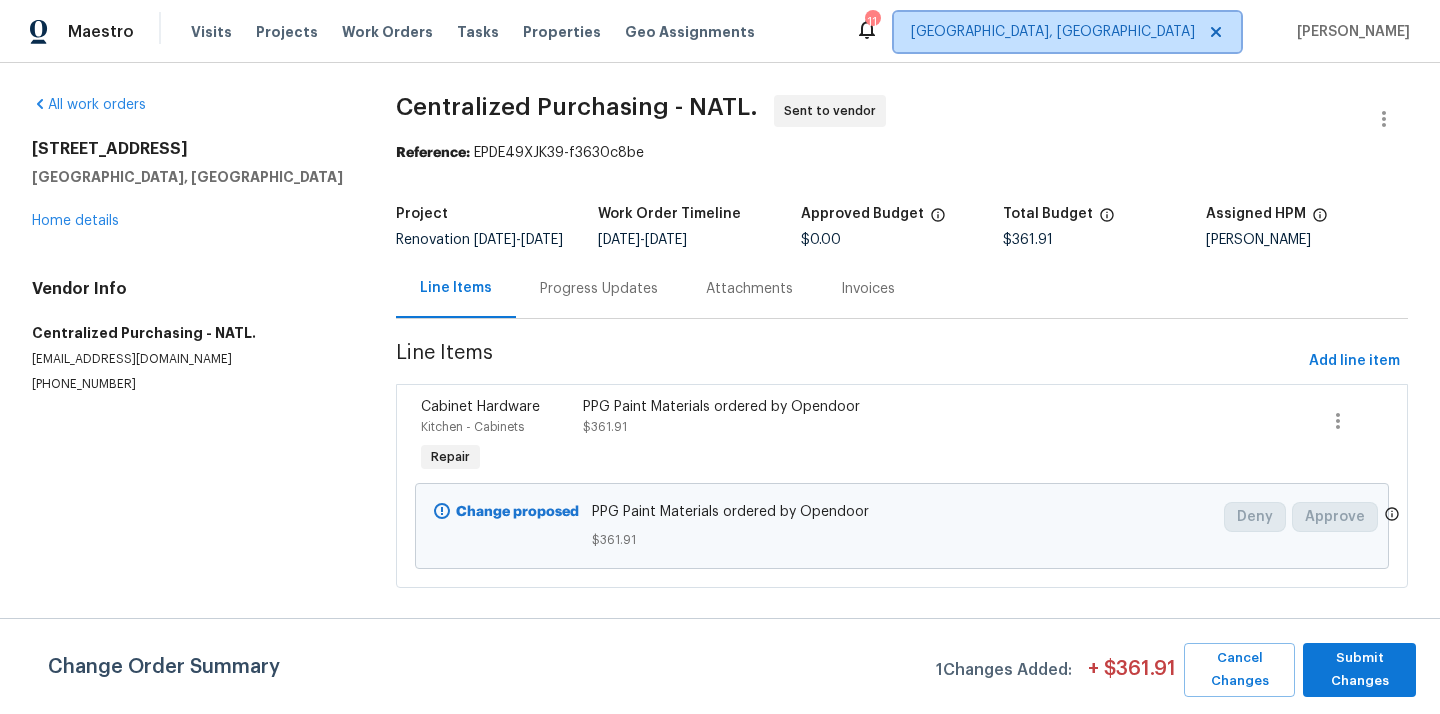 click on "[GEOGRAPHIC_DATA], [GEOGRAPHIC_DATA]" at bounding box center (1053, 32) 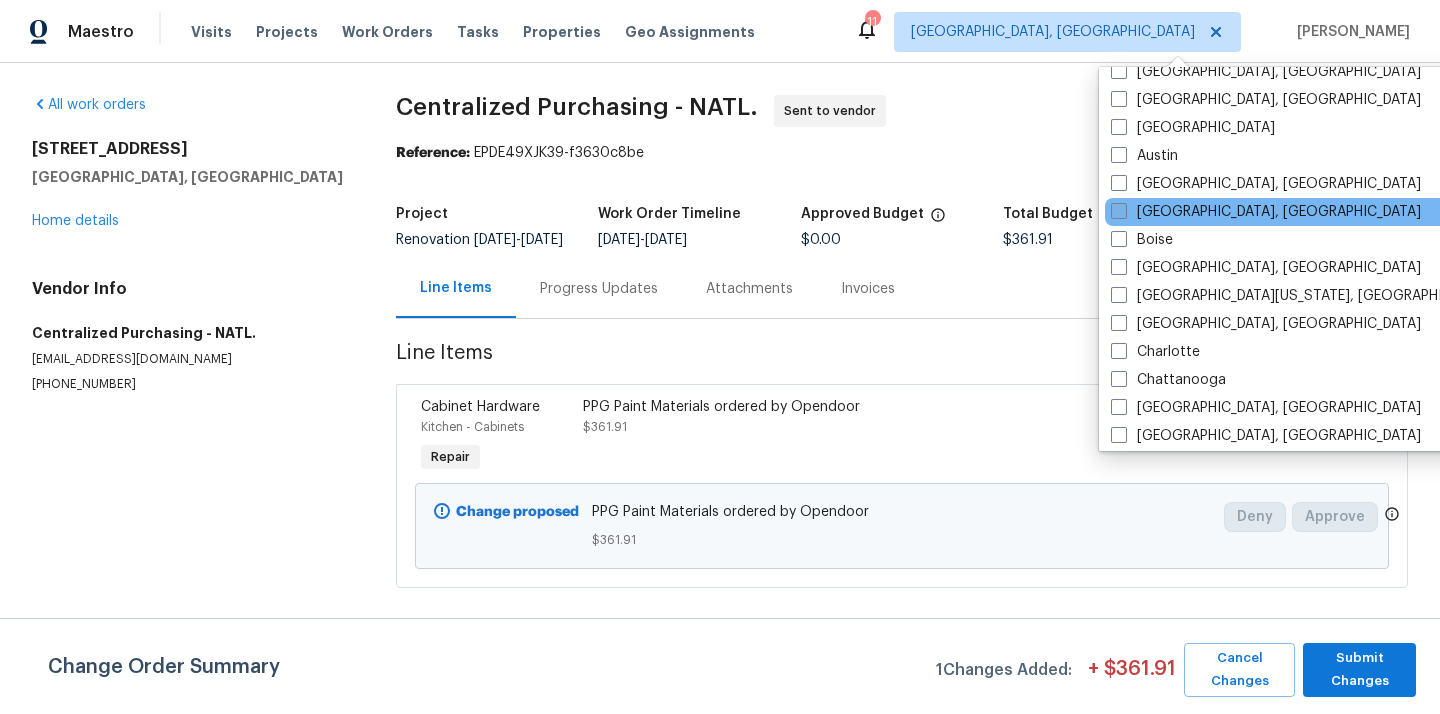 scroll, scrollTop: 49, scrollLeft: 0, axis: vertical 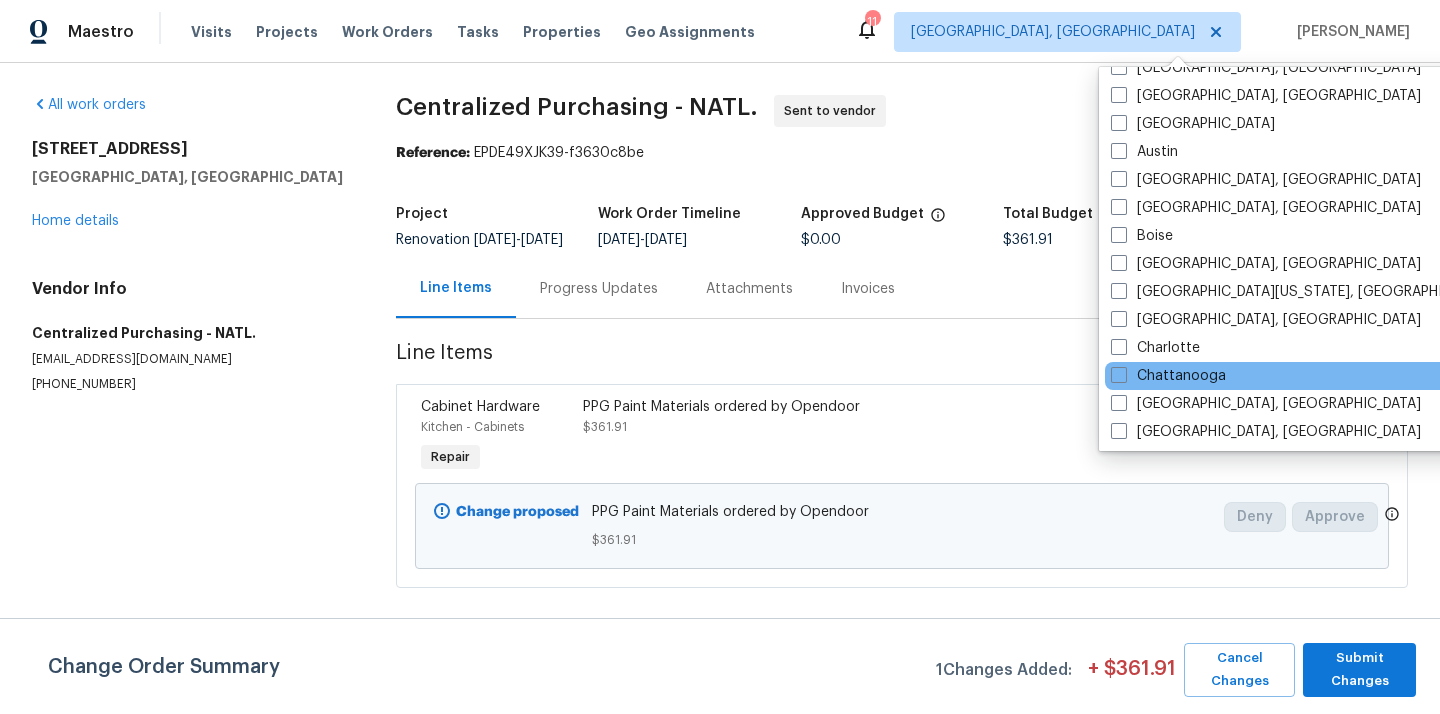 click on "Chattanooga" at bounding box center (1306, 376) 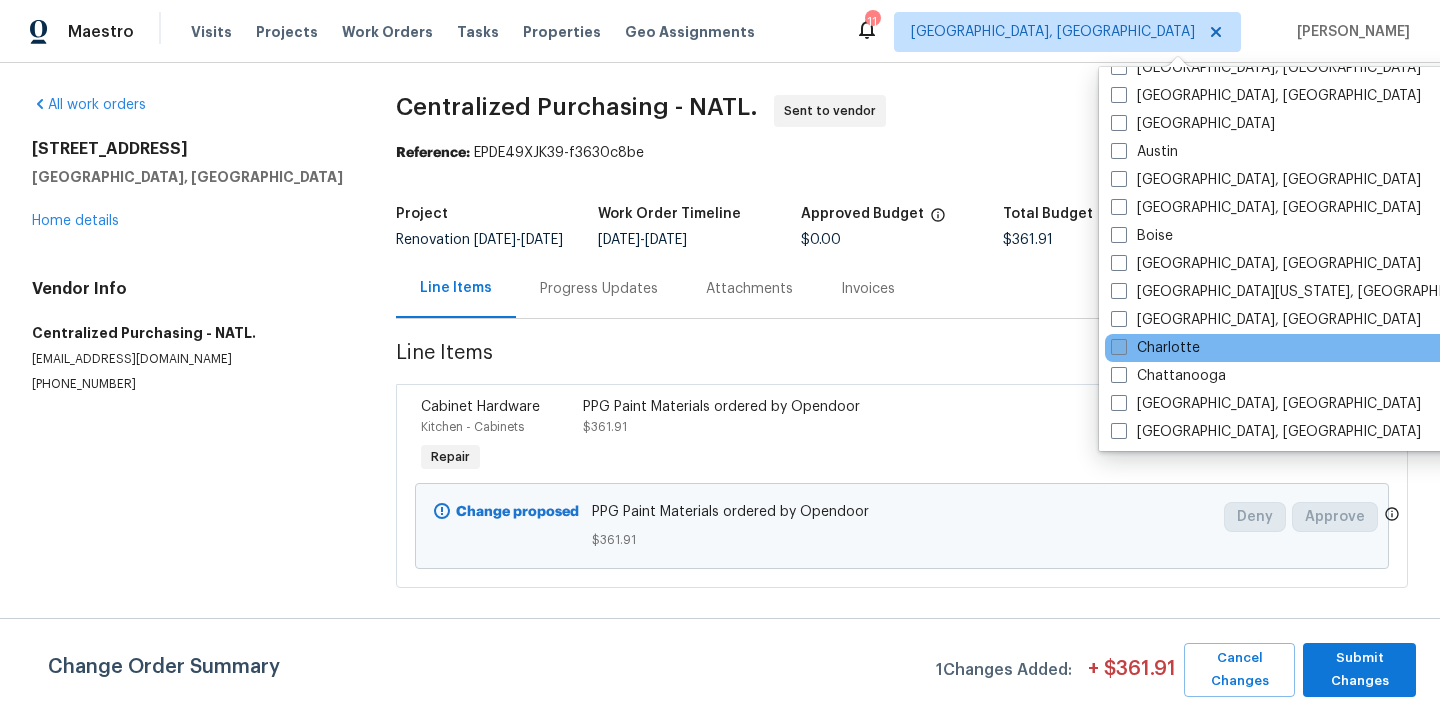 click on "Charlotte" at bounding box center (1155, 348) 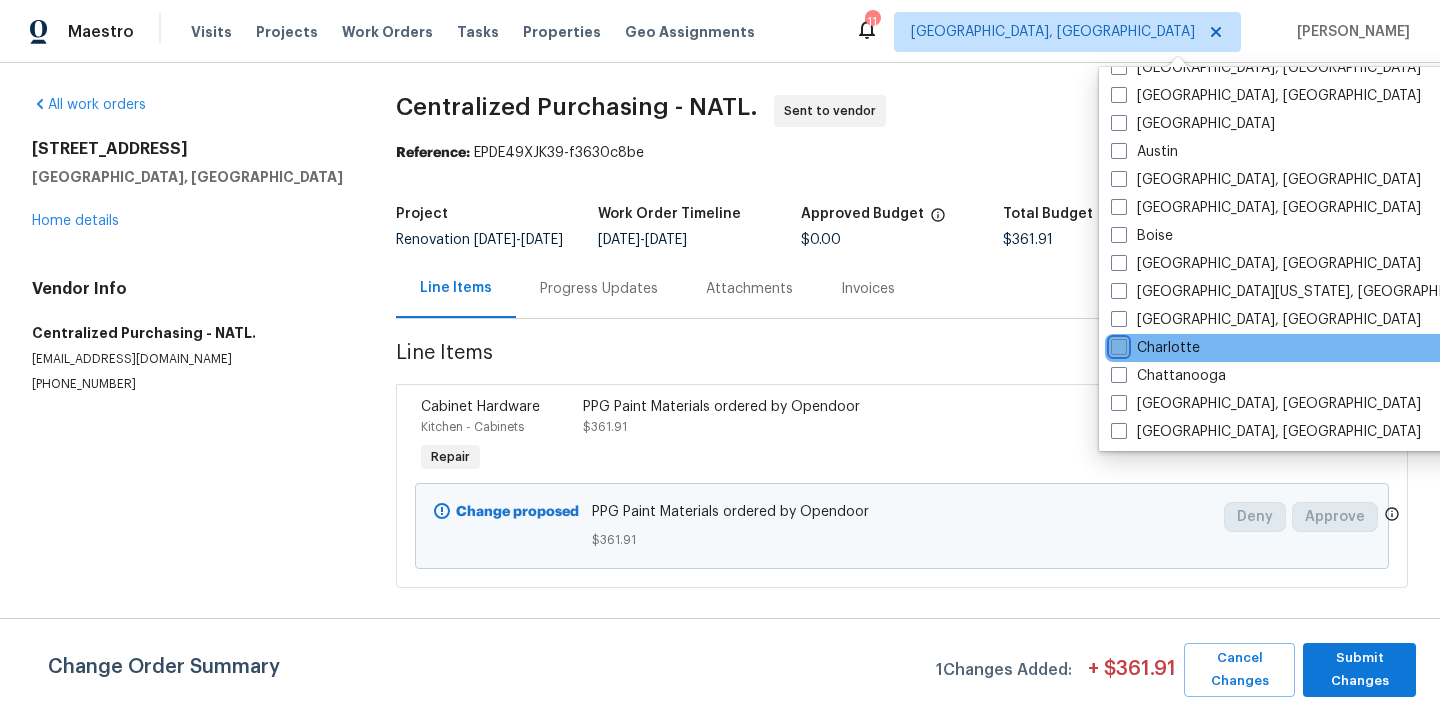 click on "Charlotte" at bounding box center [1117, 344] 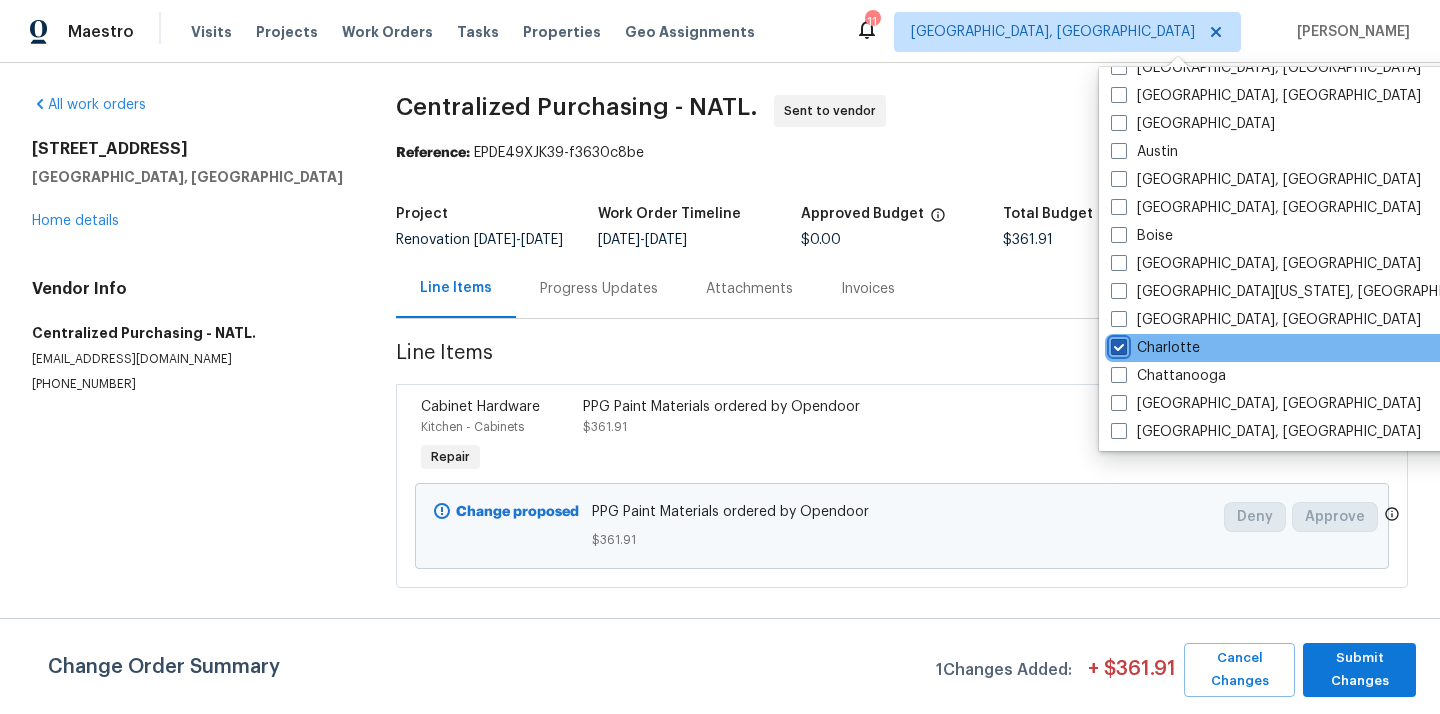 checkbox on "true" 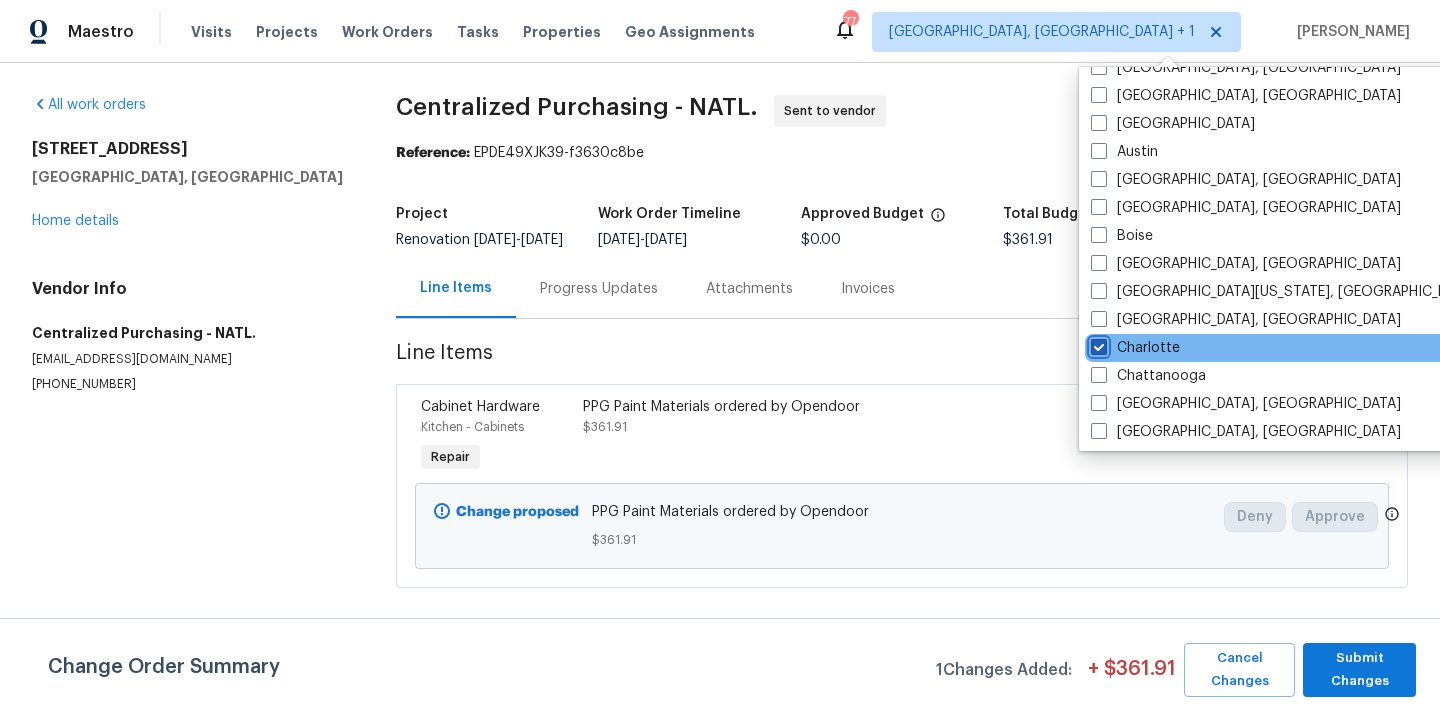 scroll, scrollTop: 0, scrollLeft: 0, axis: both 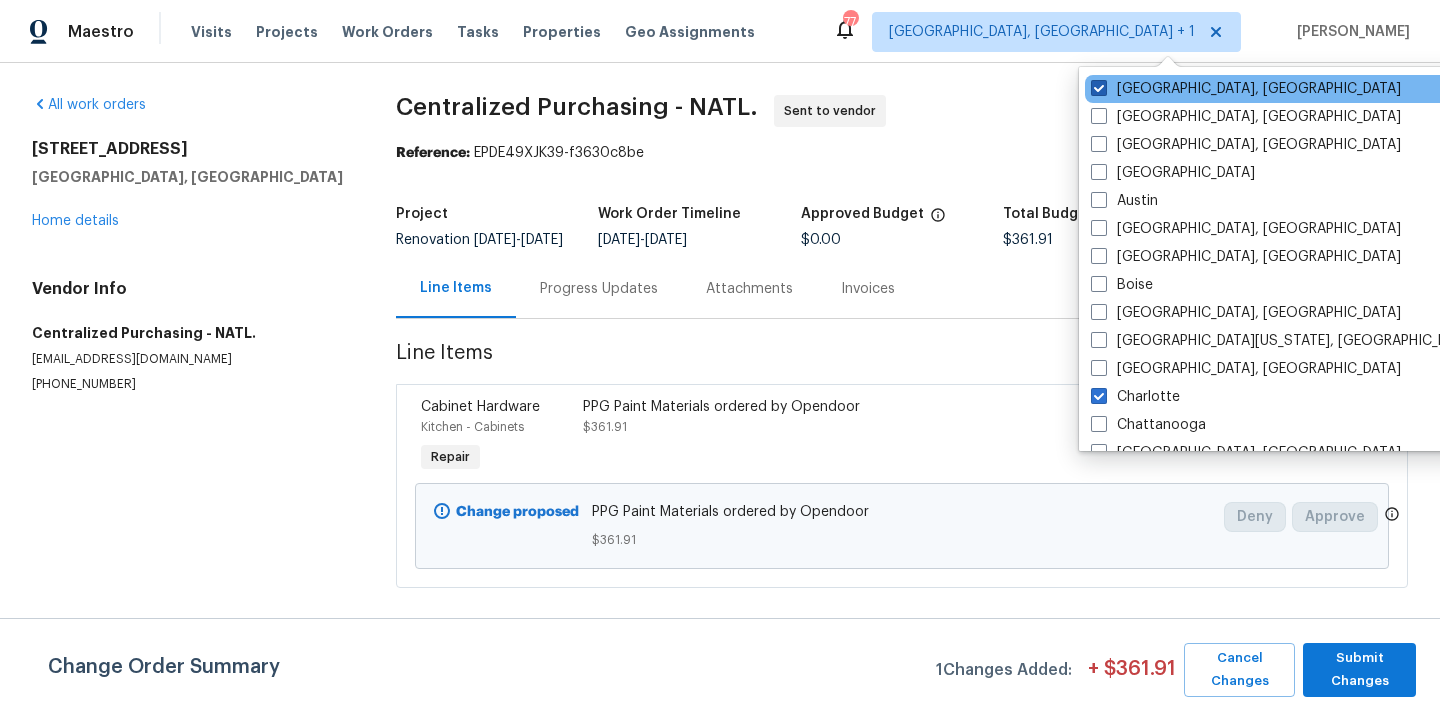 click at bounding box center [1099, 88] 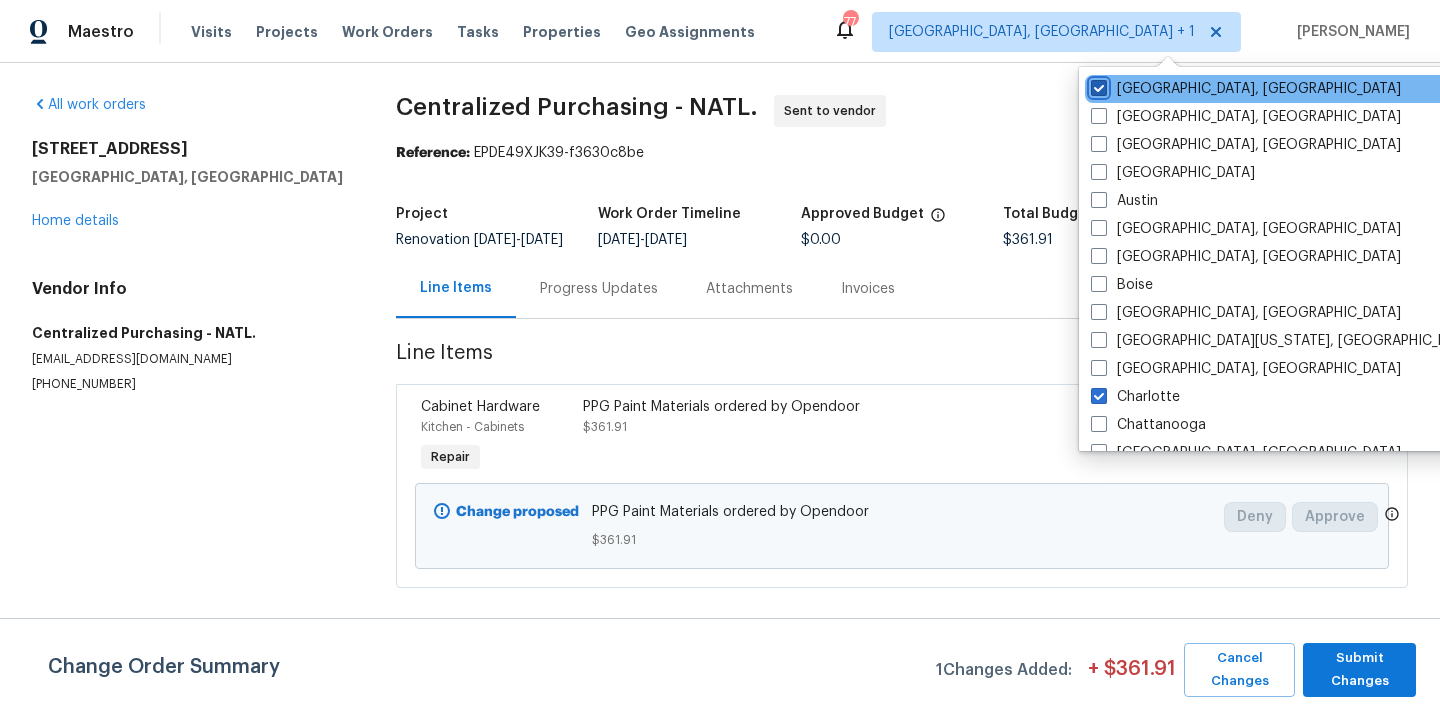 click on "[GEOGRAPHIC_DATA], [GEOGRAPHIC_DATA]" at bounding box center [1097, 85] 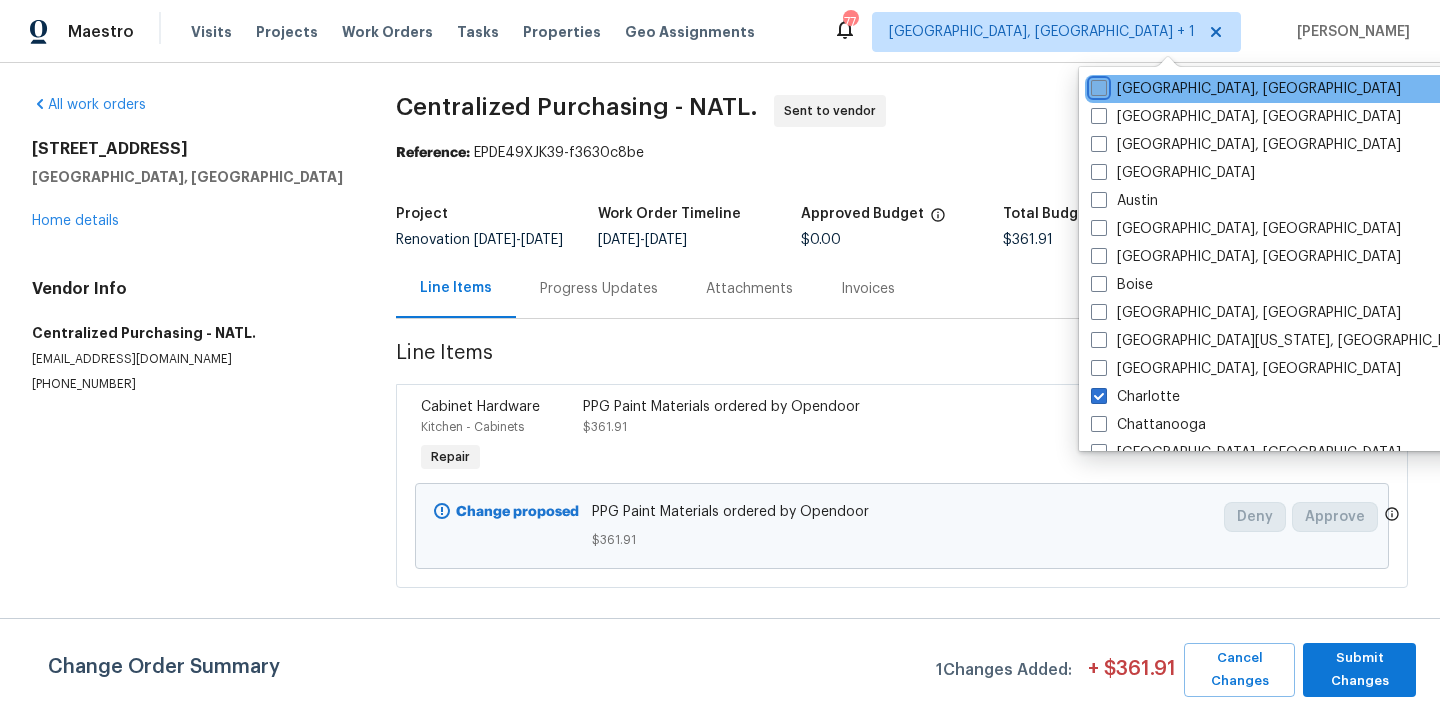 checkbox on "false" 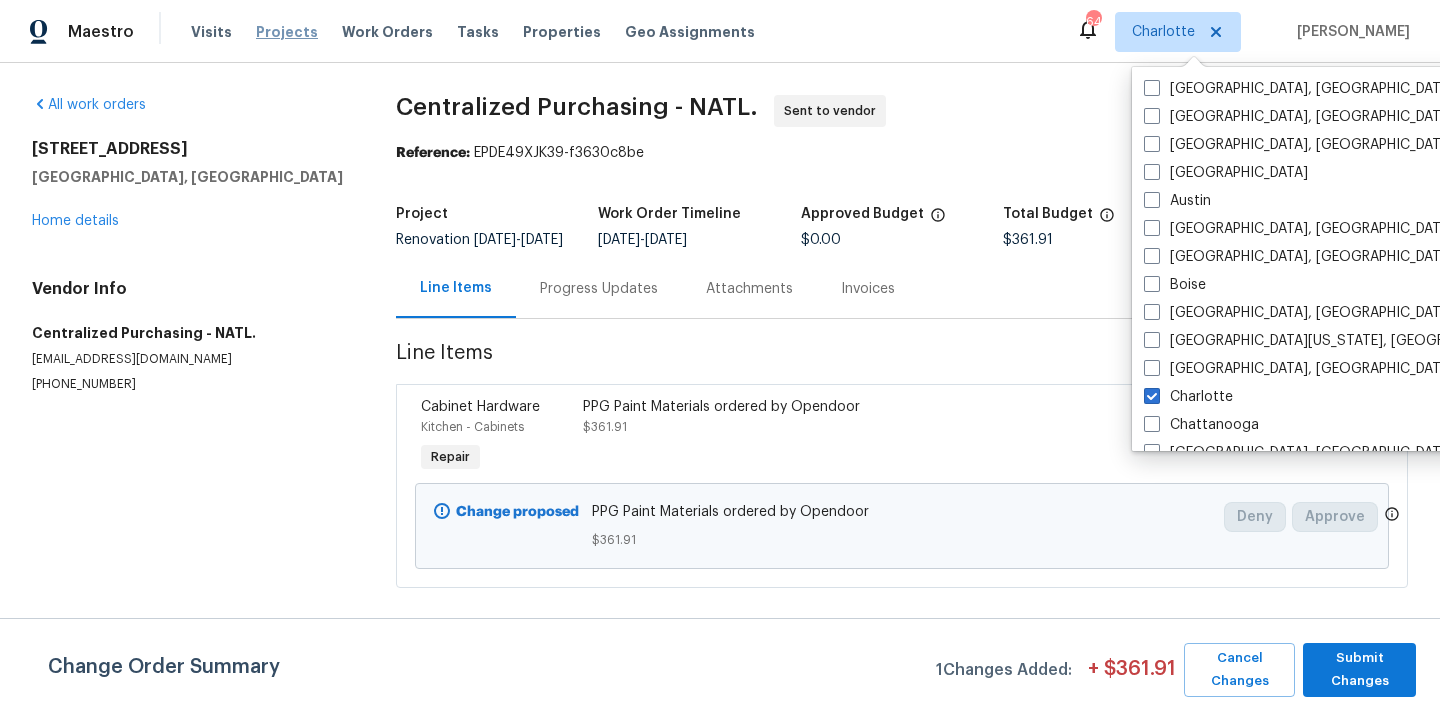 click on "Projects" at bounding box center (287, 32) 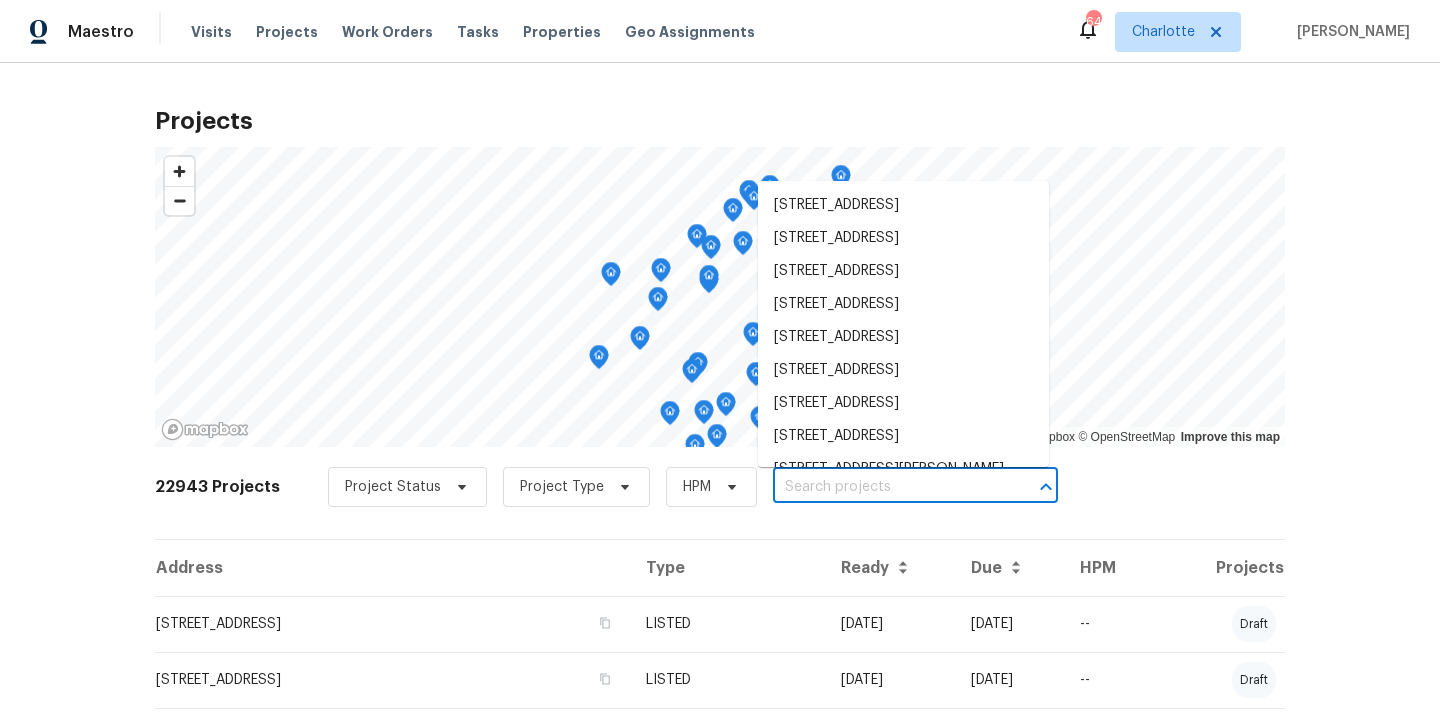 click at bounding box center (887, 487) 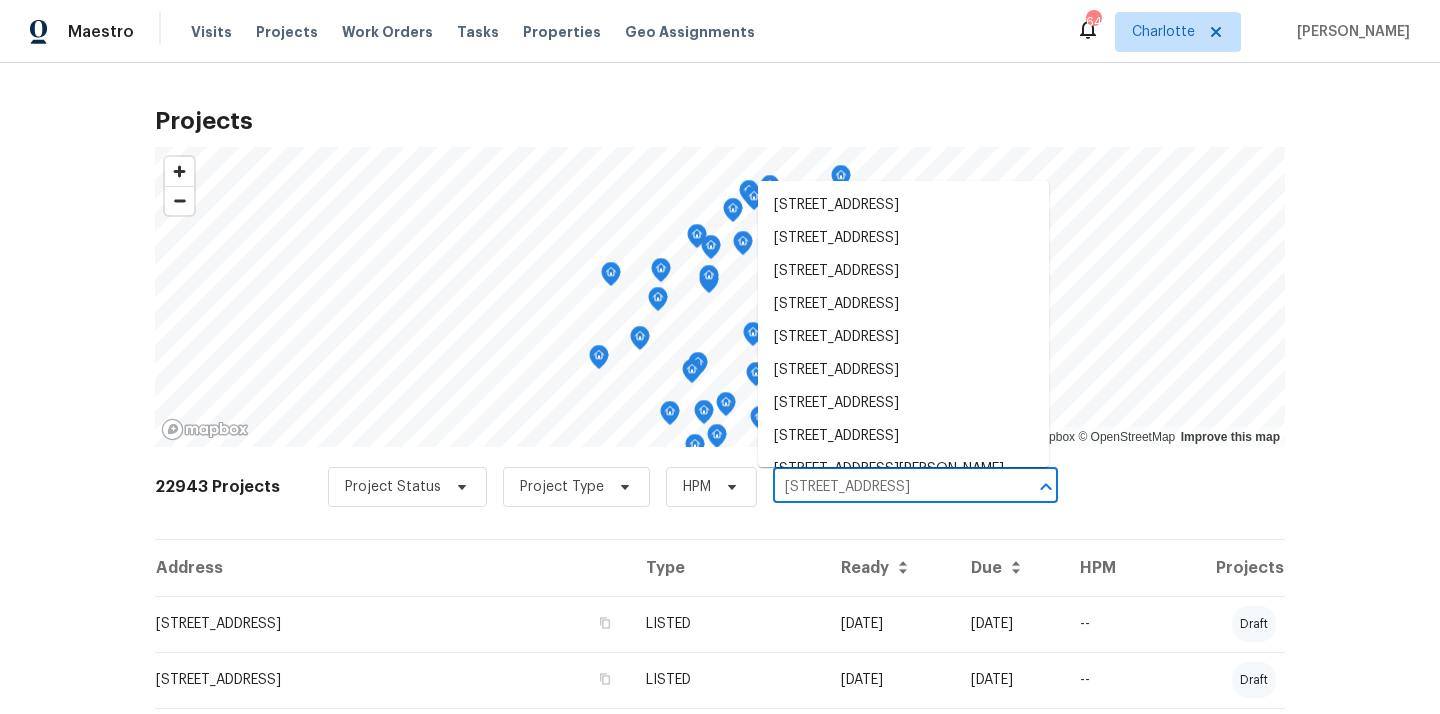 scroll, scrollTop: 0, scrollLeft: 26, axis: horizontal 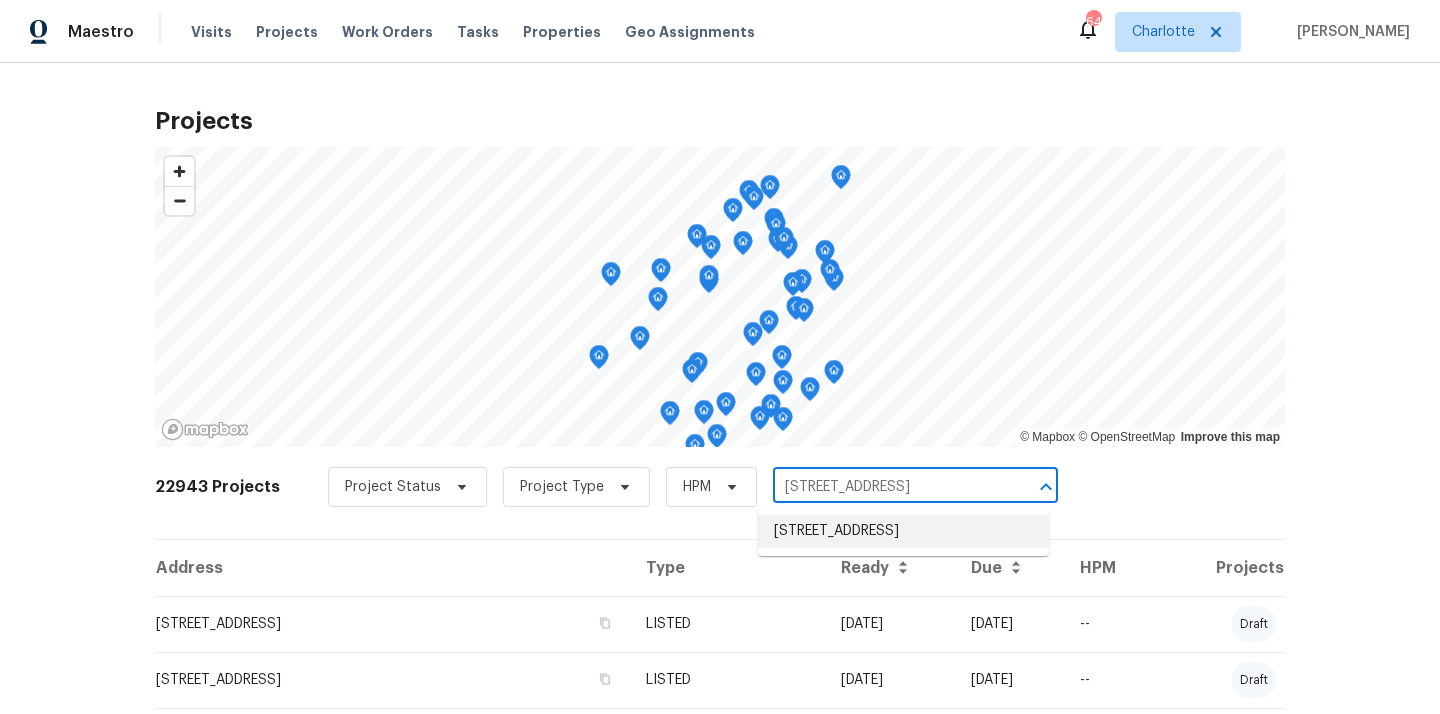 click on "[STREET_ADDRESS]" at bounding box center (903, 531) 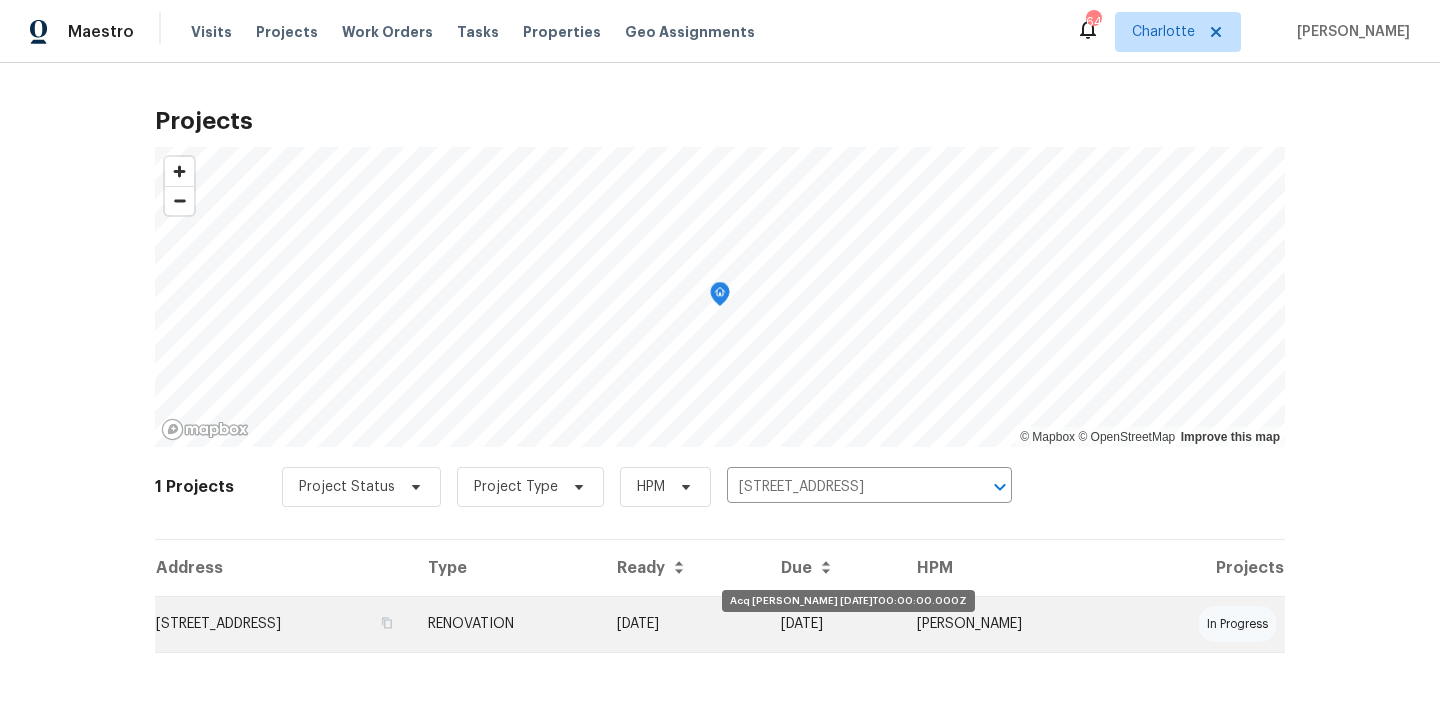 click on "[DATE]" at bounding box center [683, 624] 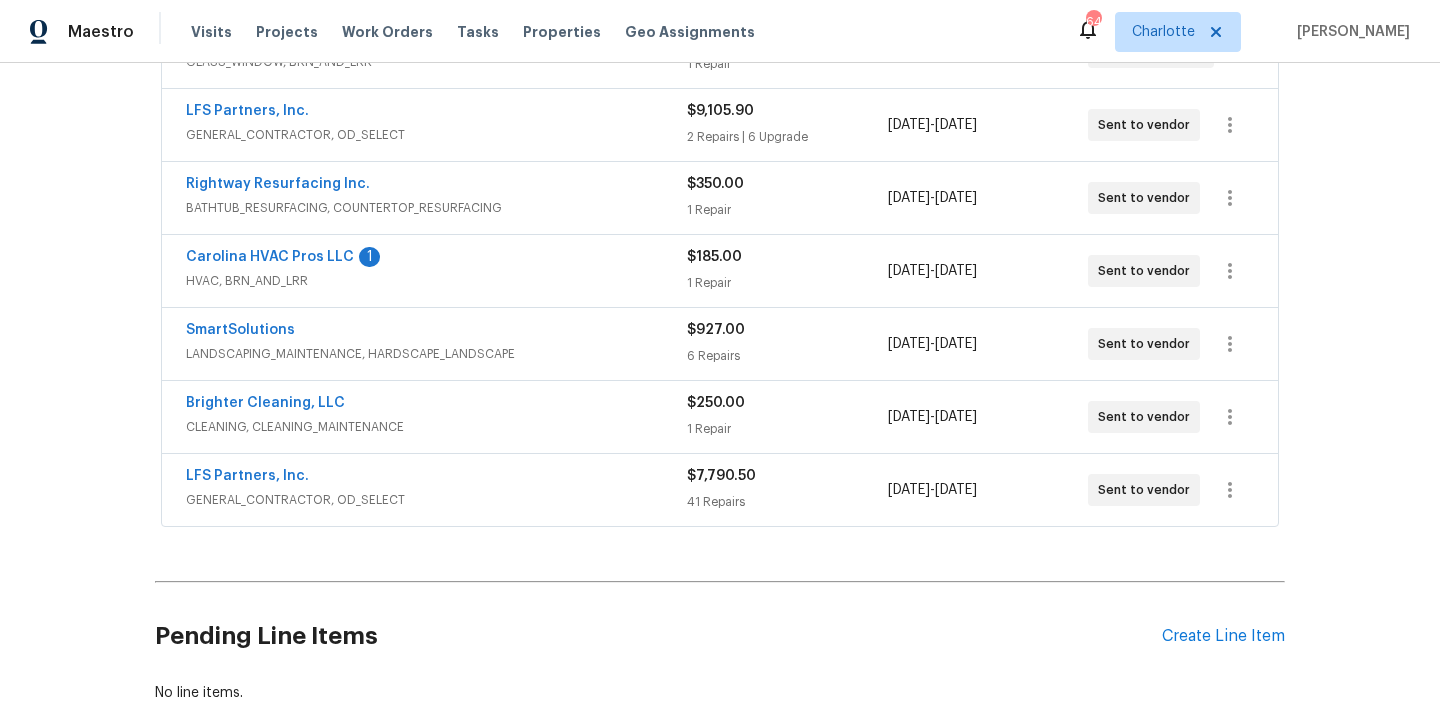 scroll, scrollTop: 775, scrollLeft: 0, axis: vertical 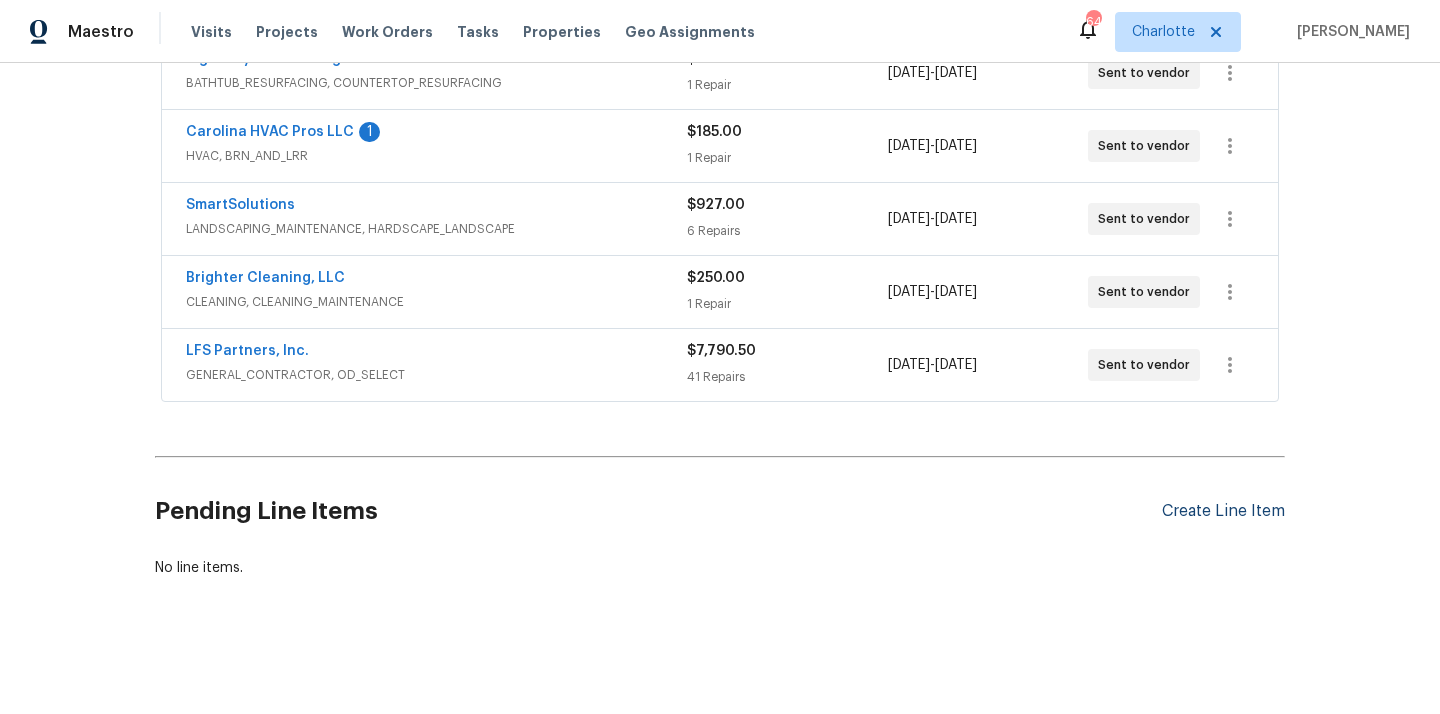 click on "Create Line Item" at bounding box center (1223, 511) 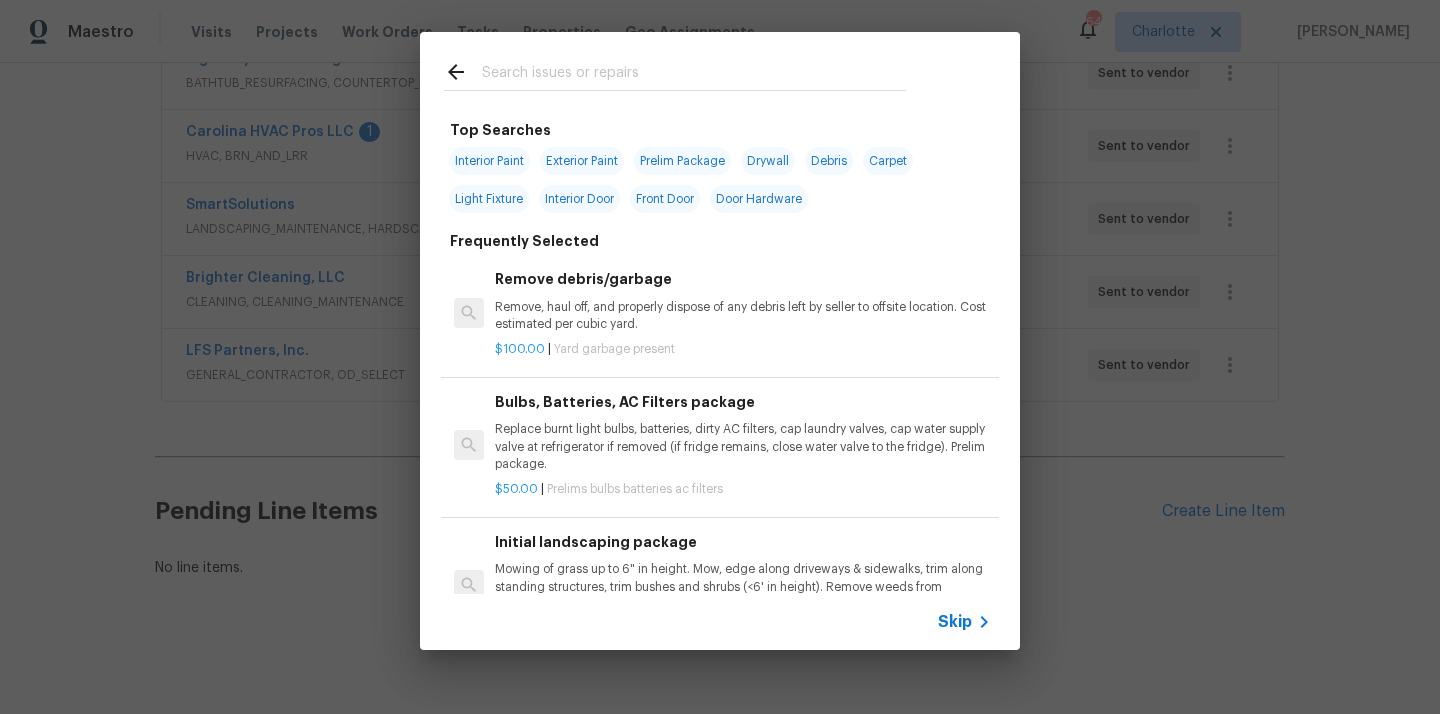 click at bounding box center (694, 75) 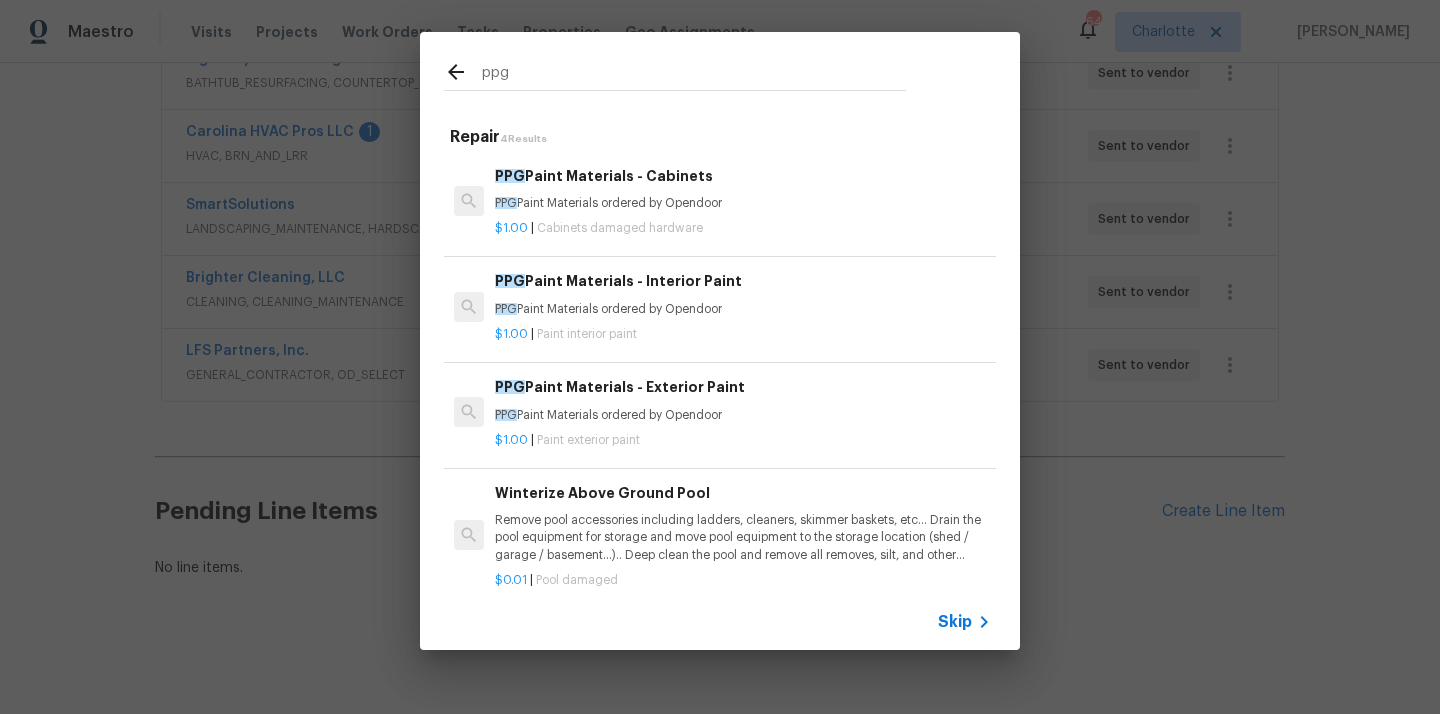 type on "ppg" 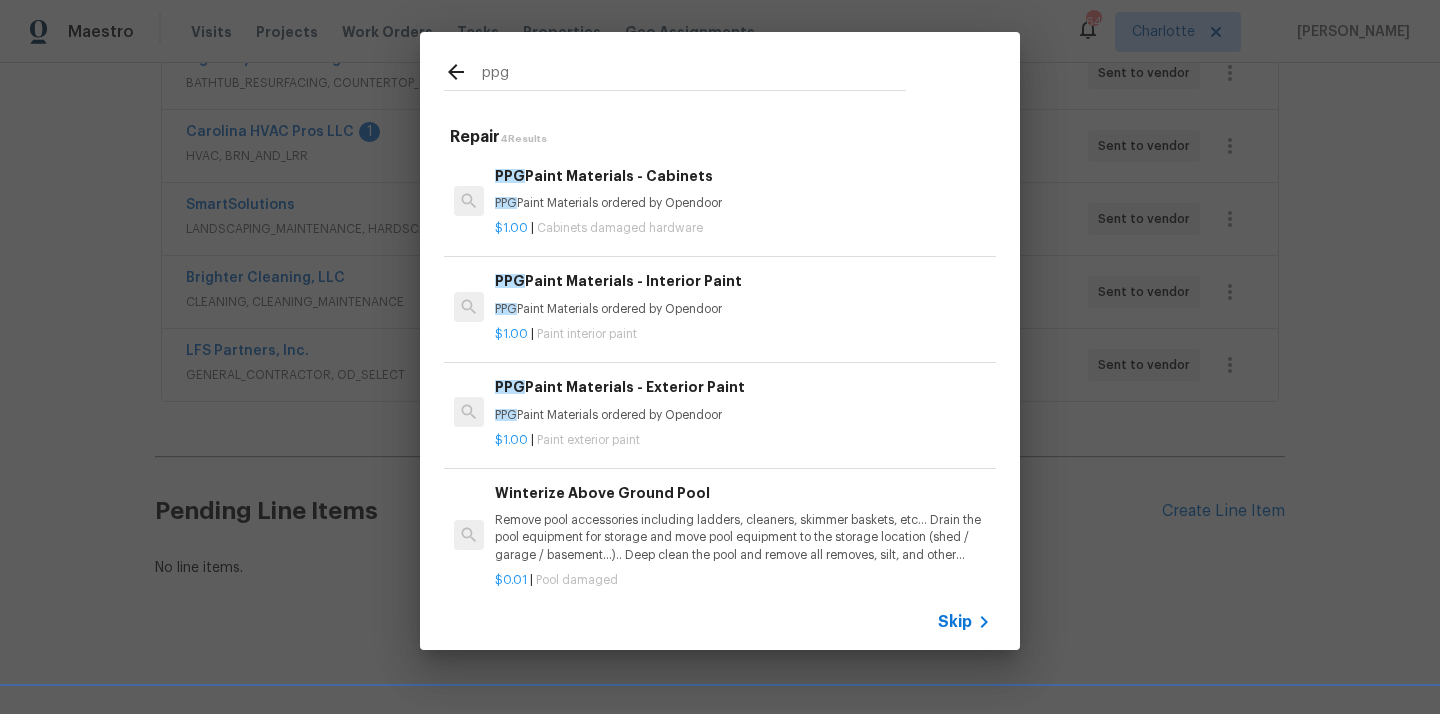 click on "PPG  Paint Materials - Cabinets PPG  Paint Materials ordered by Opendoor" at bounding box center (743, 189) 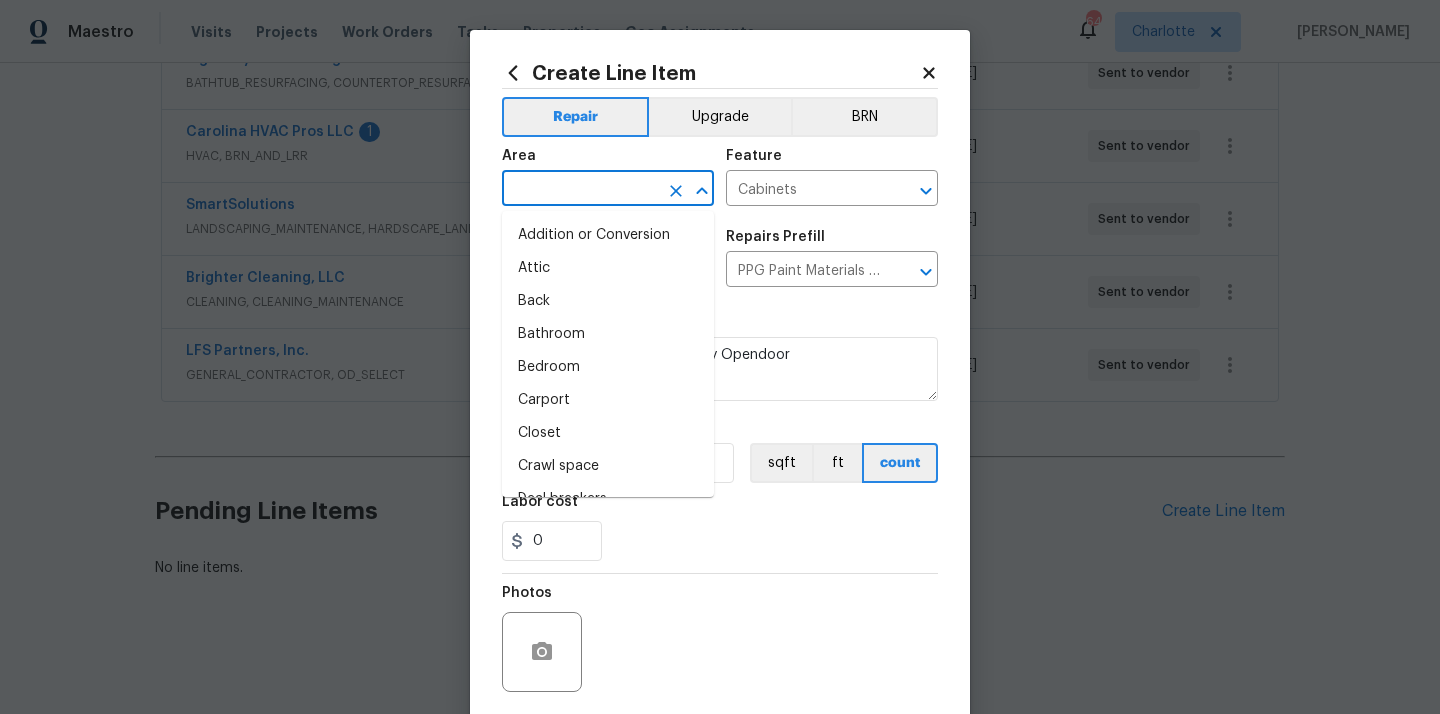 click at bounding box center [580, 190] 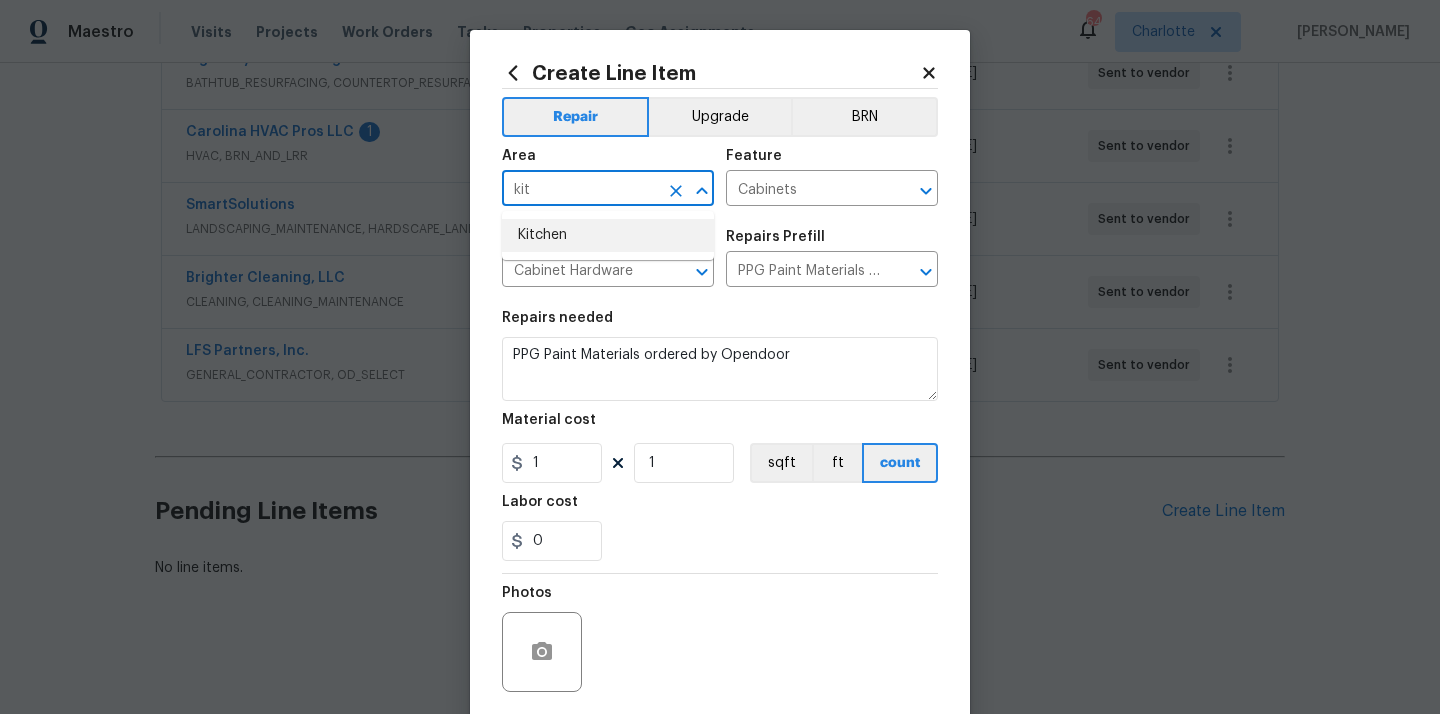 click on "Kitchen" at bounding box center [608, 235] 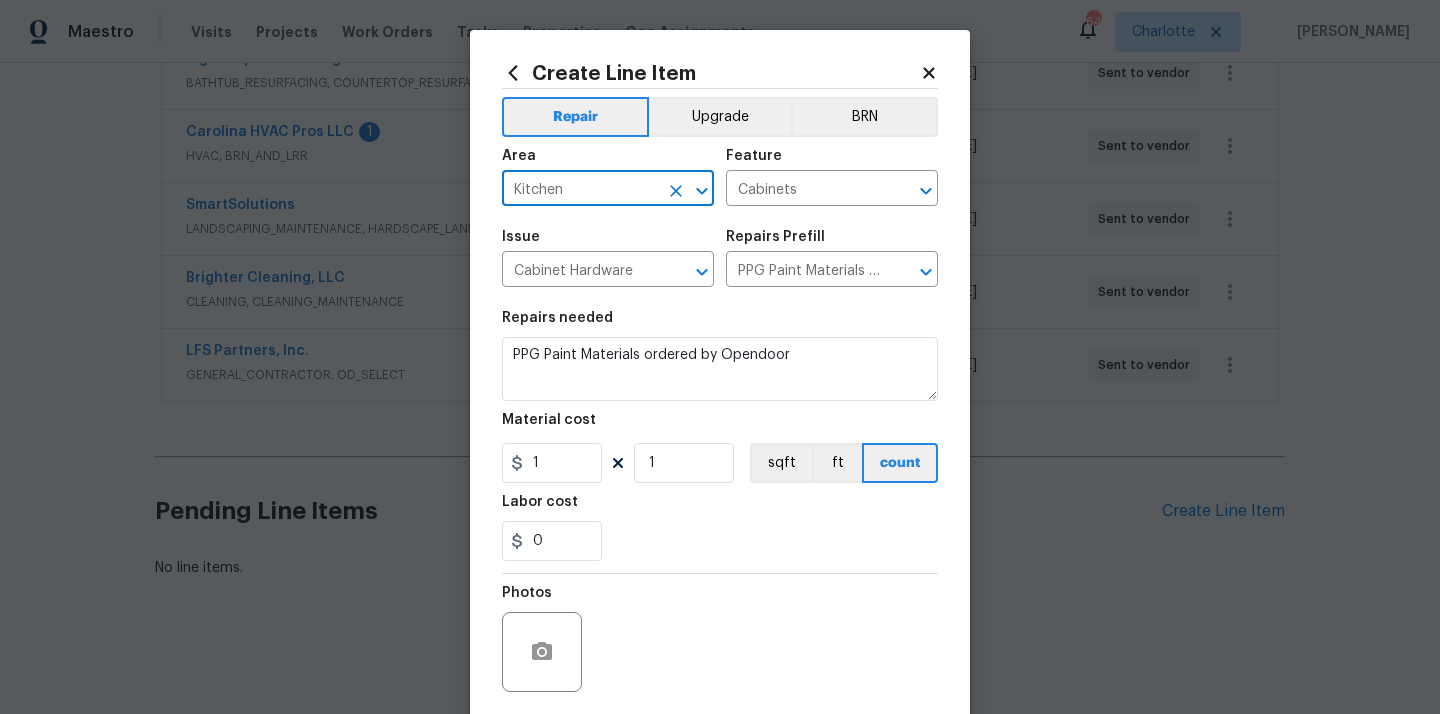 type on "Kitchen" 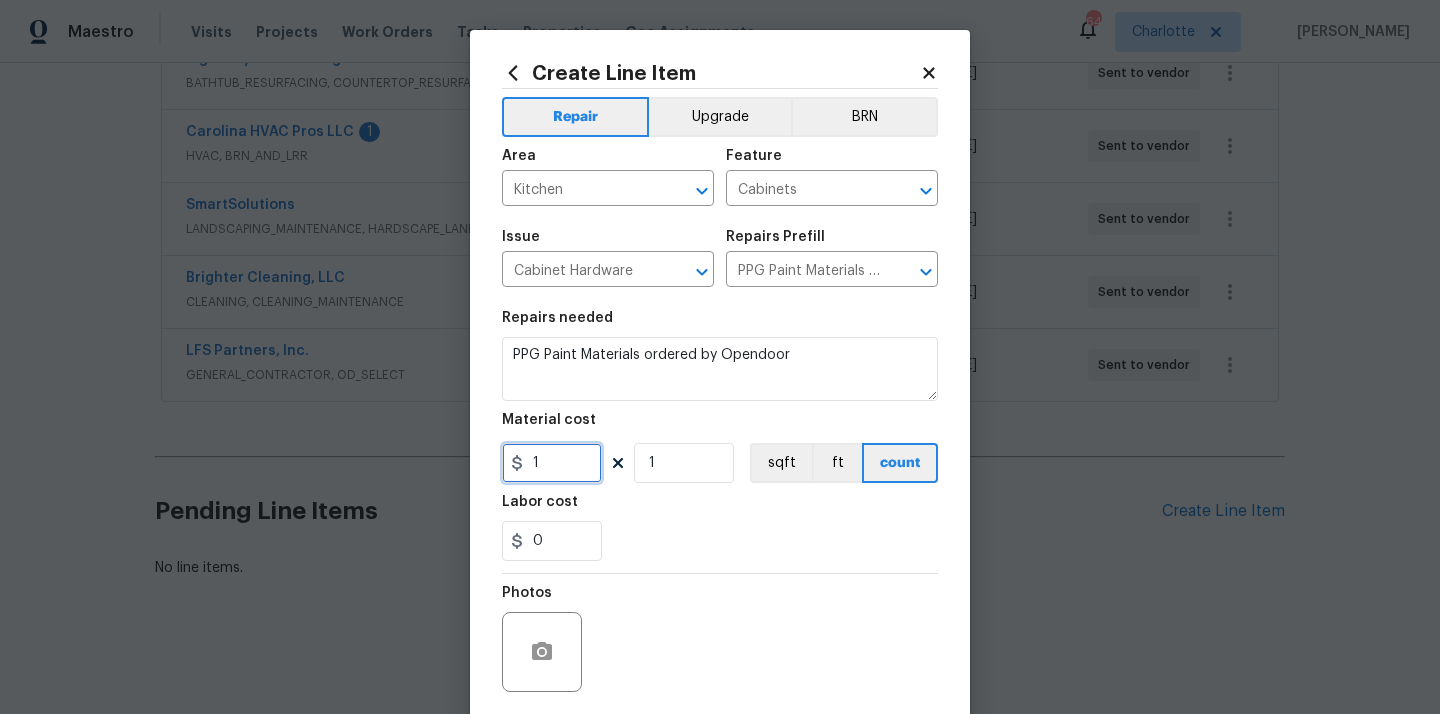 drag, startPoint x: 546, startPoint y: 453, endPoint x: 473, endPoint y: 453, distance: 73 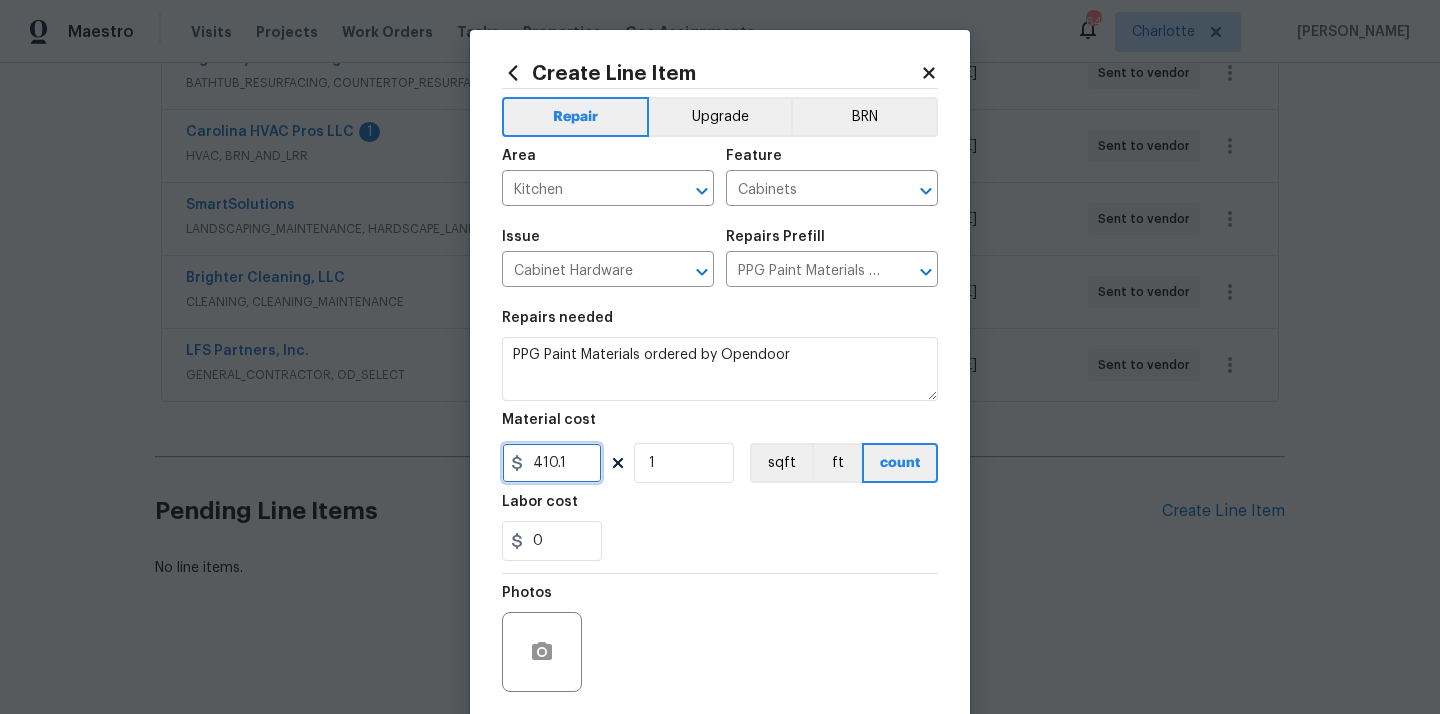 type on "410.1" 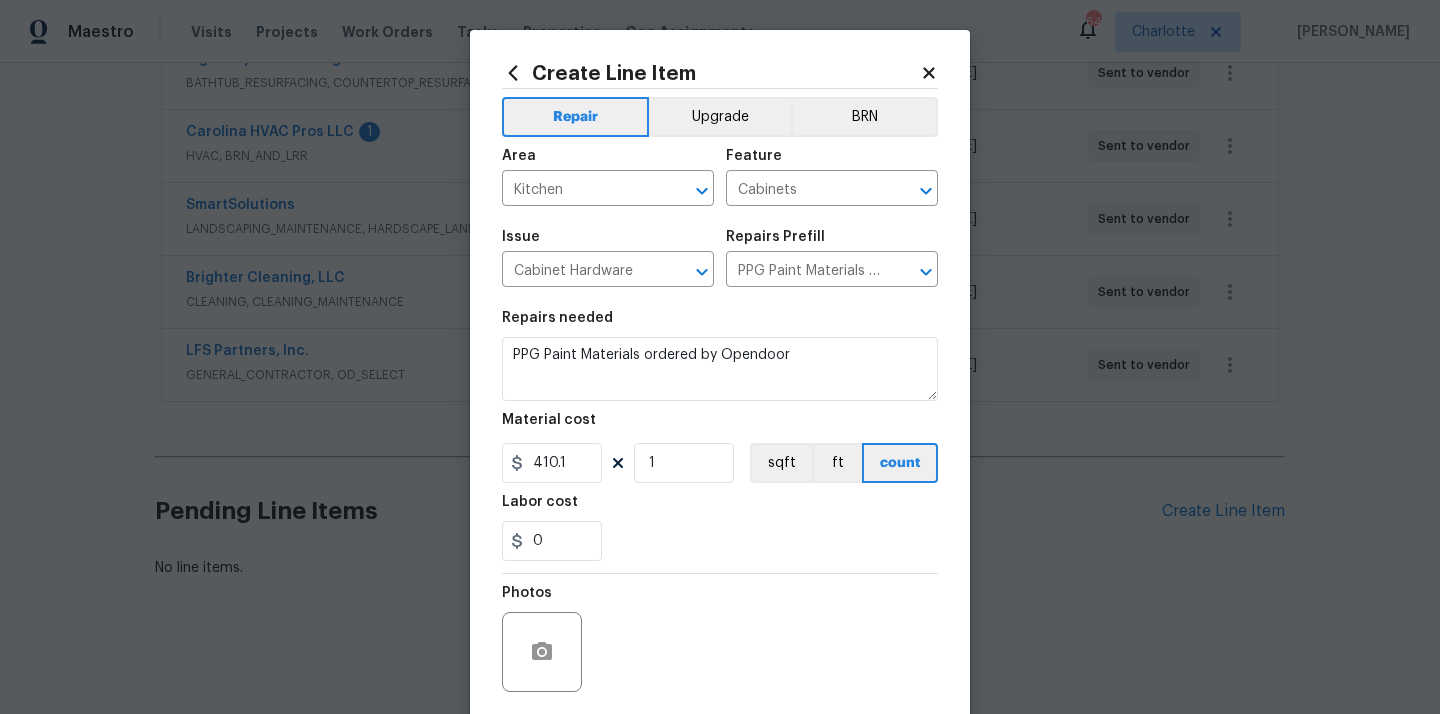 click on "Labor cost" at bounding box center (720, 508) 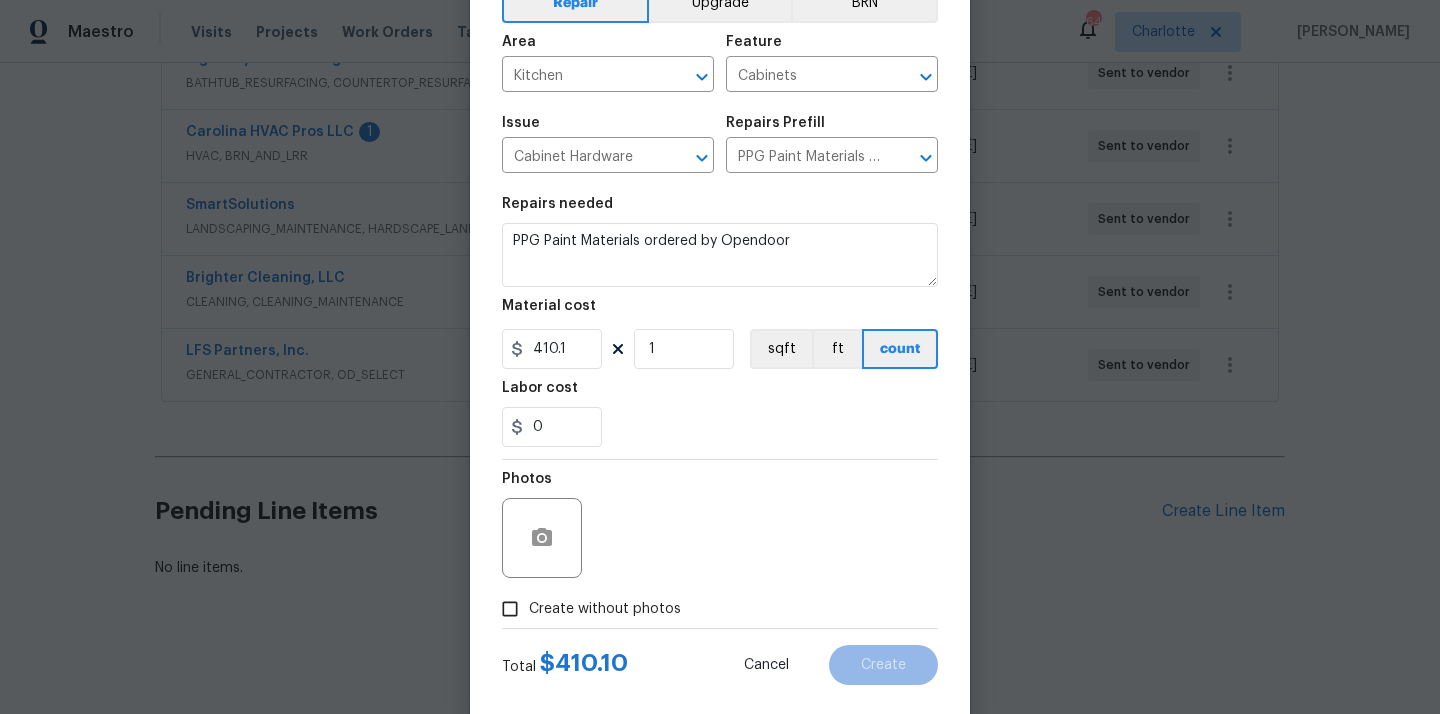 scroll, scrollTop: 148, scrollLeft: 0, axis: vertical 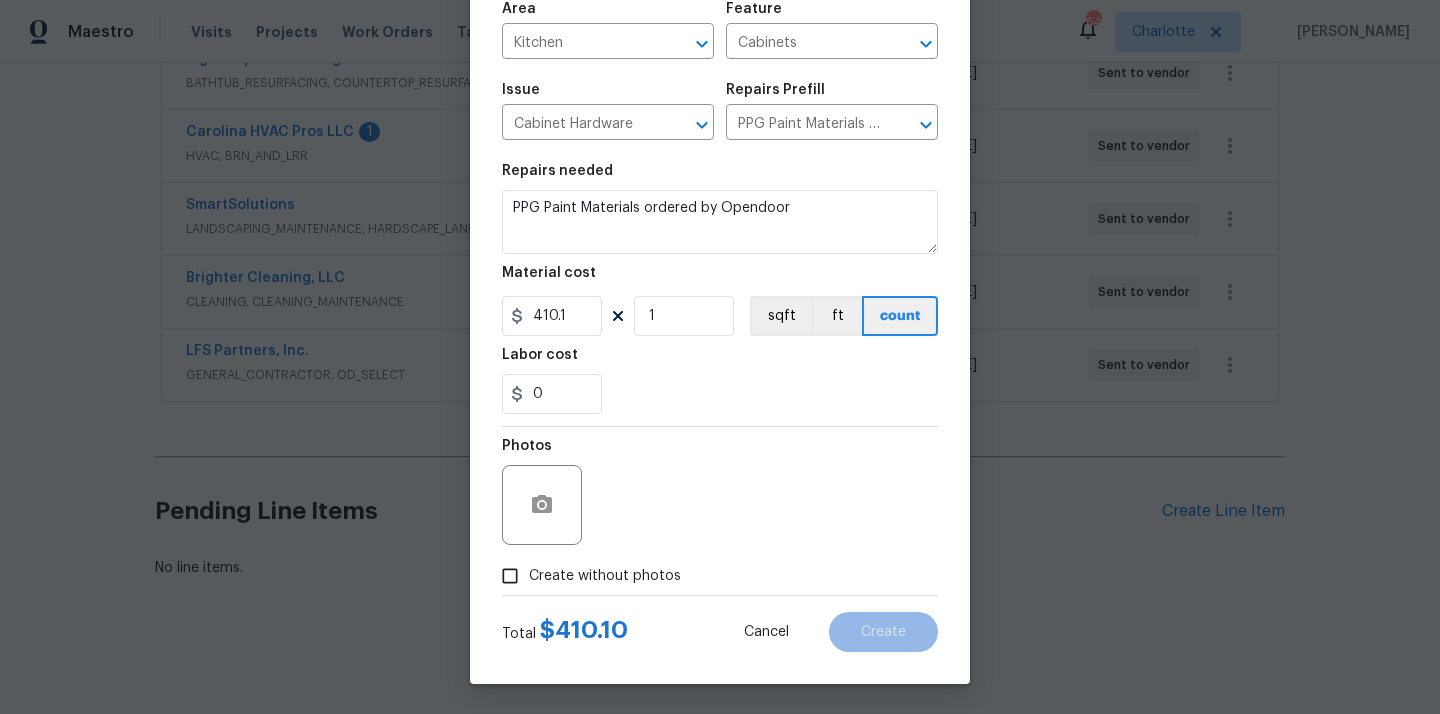 click on "Create without photos" at bounding box center [605, 576] 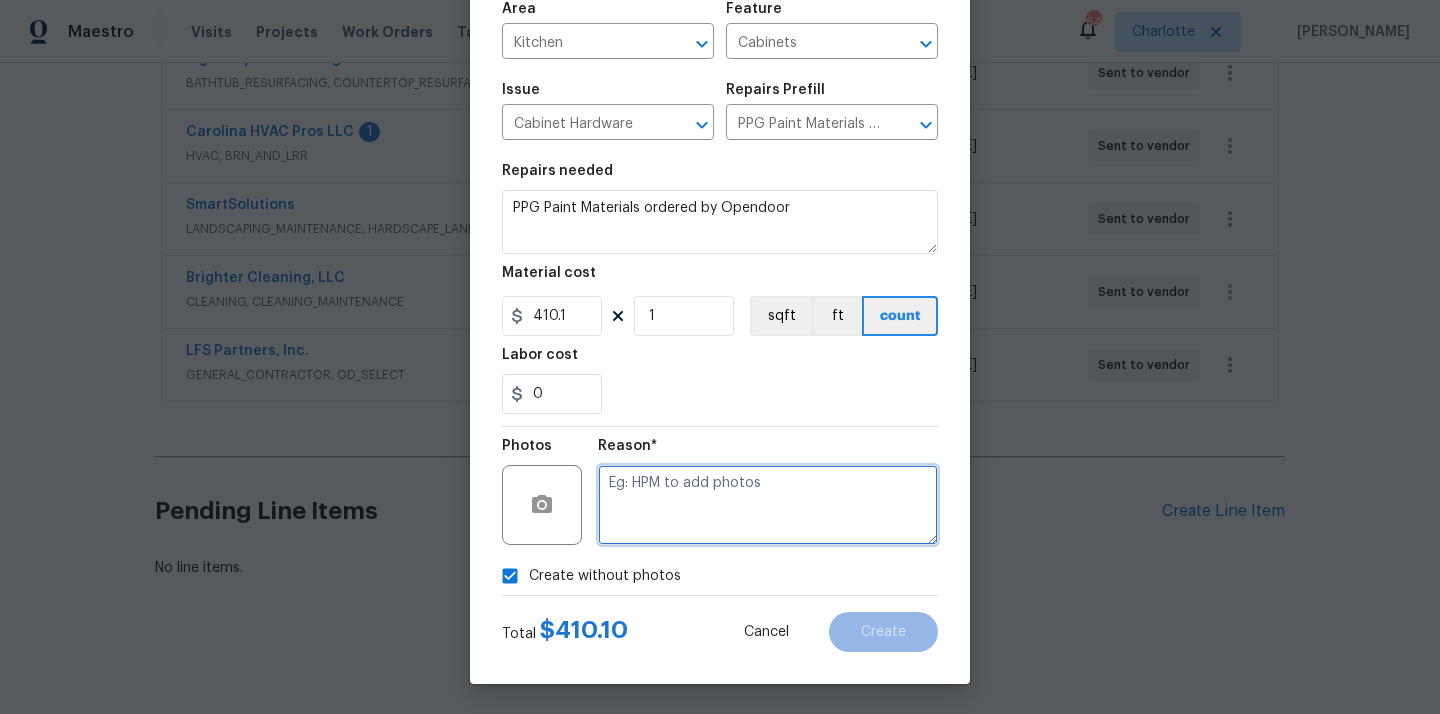 click at bounding box center [768, 505] 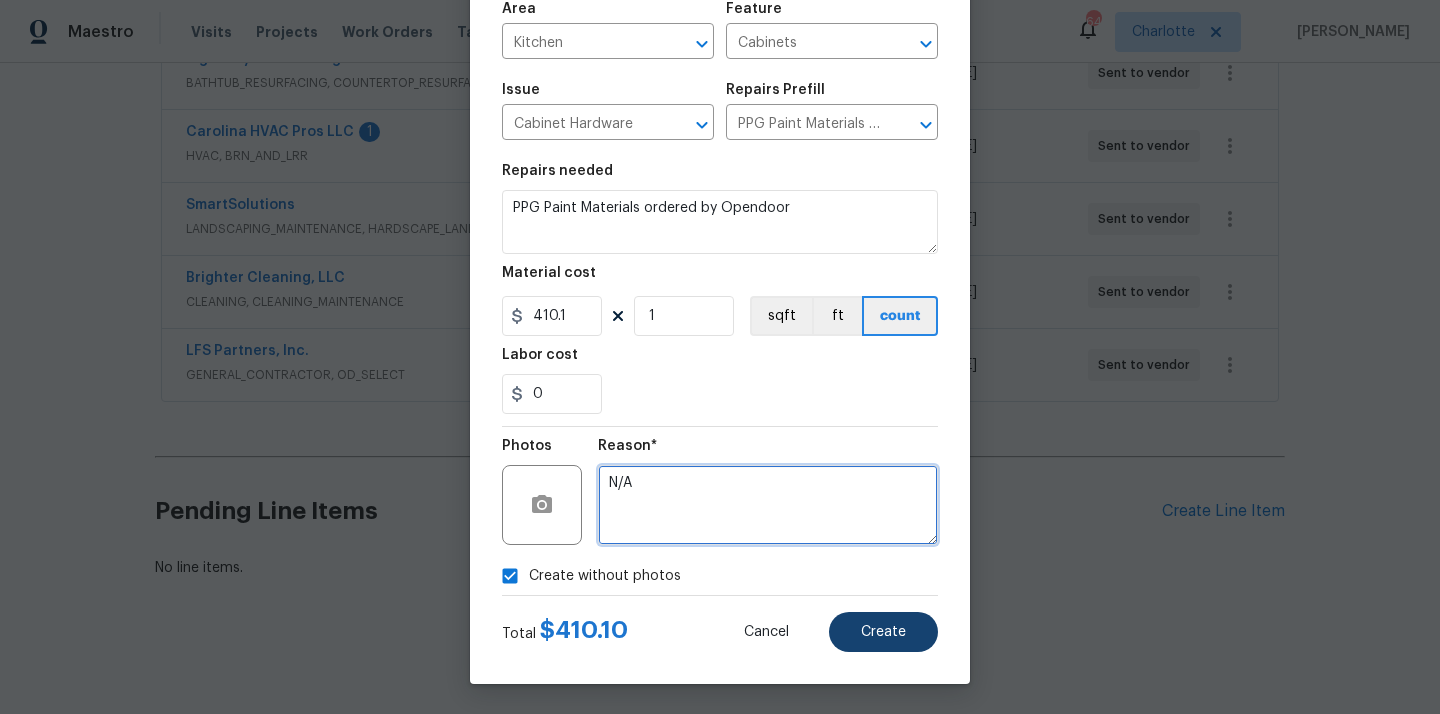 type on "N/A" 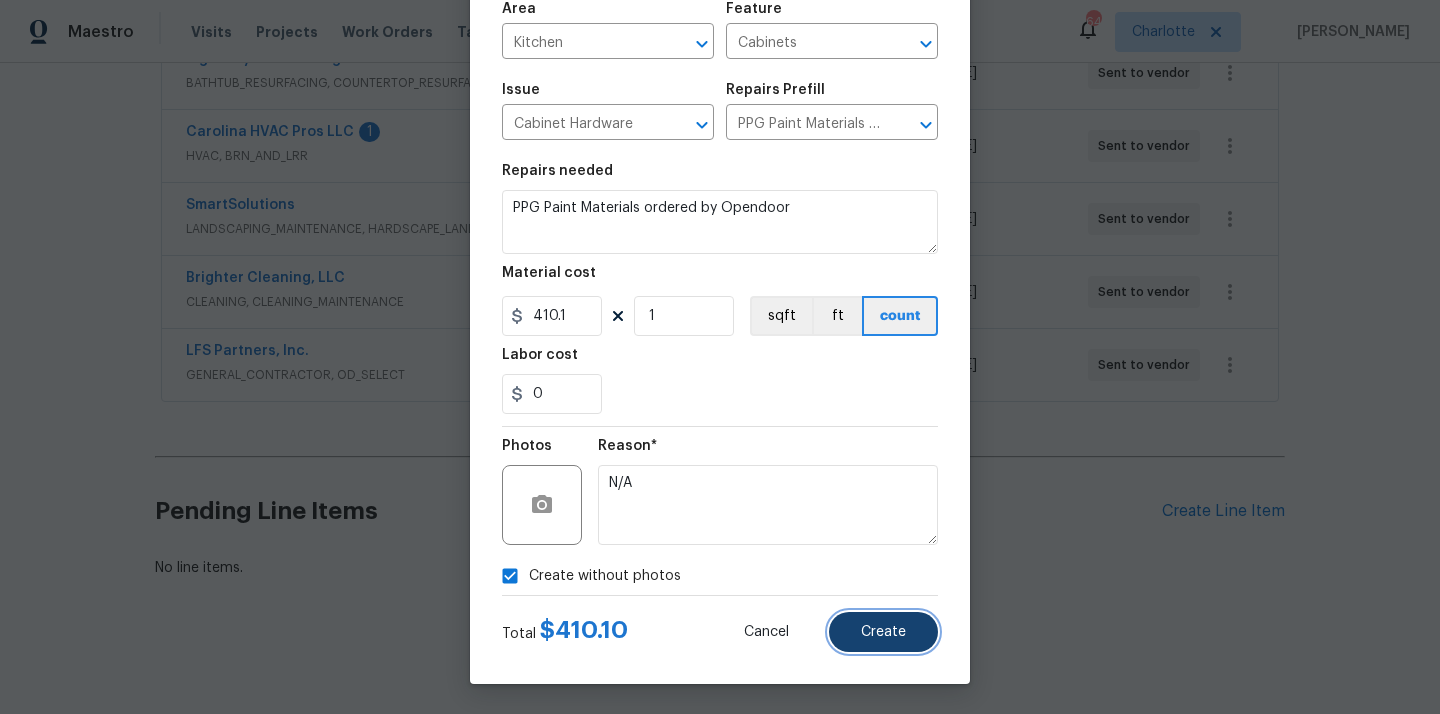 click on "Create" at bounding box center [883, 632] 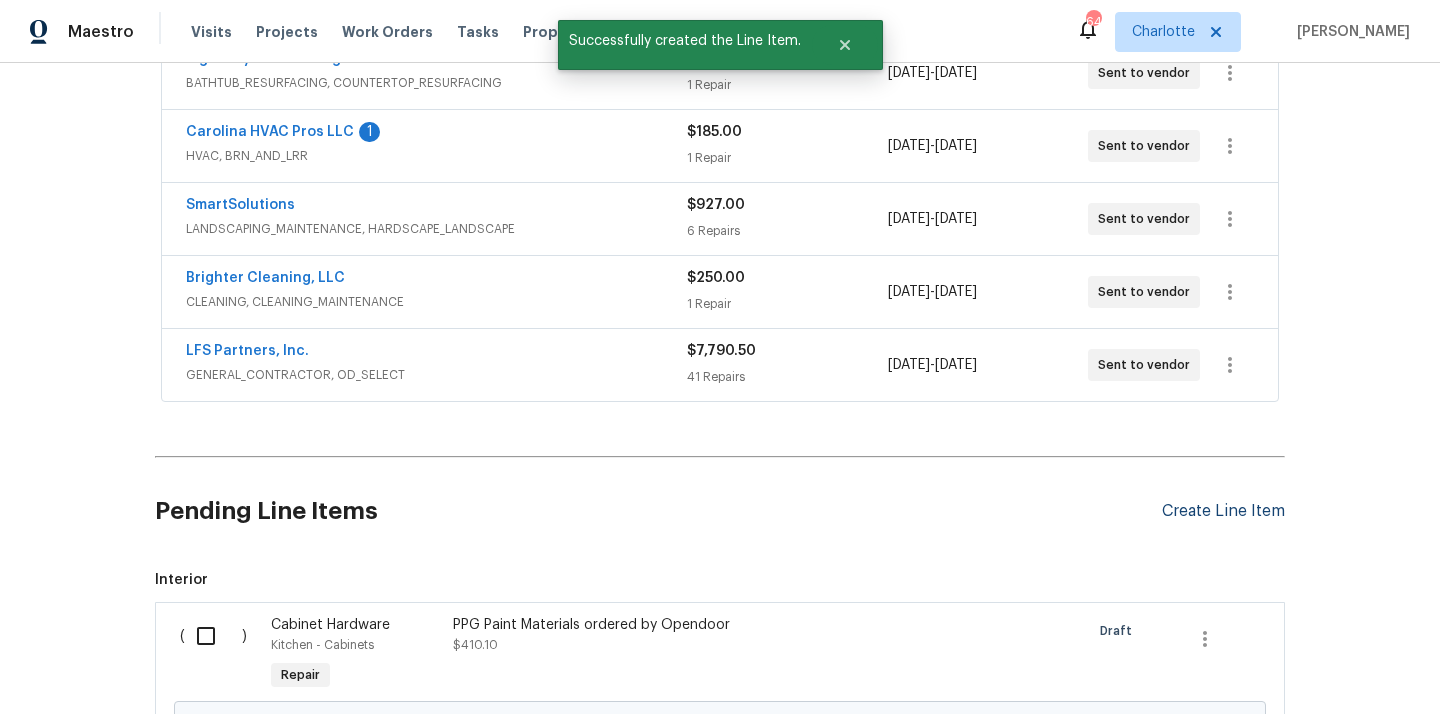 click on "Create Line Item" at bounding box center (1223, 511) 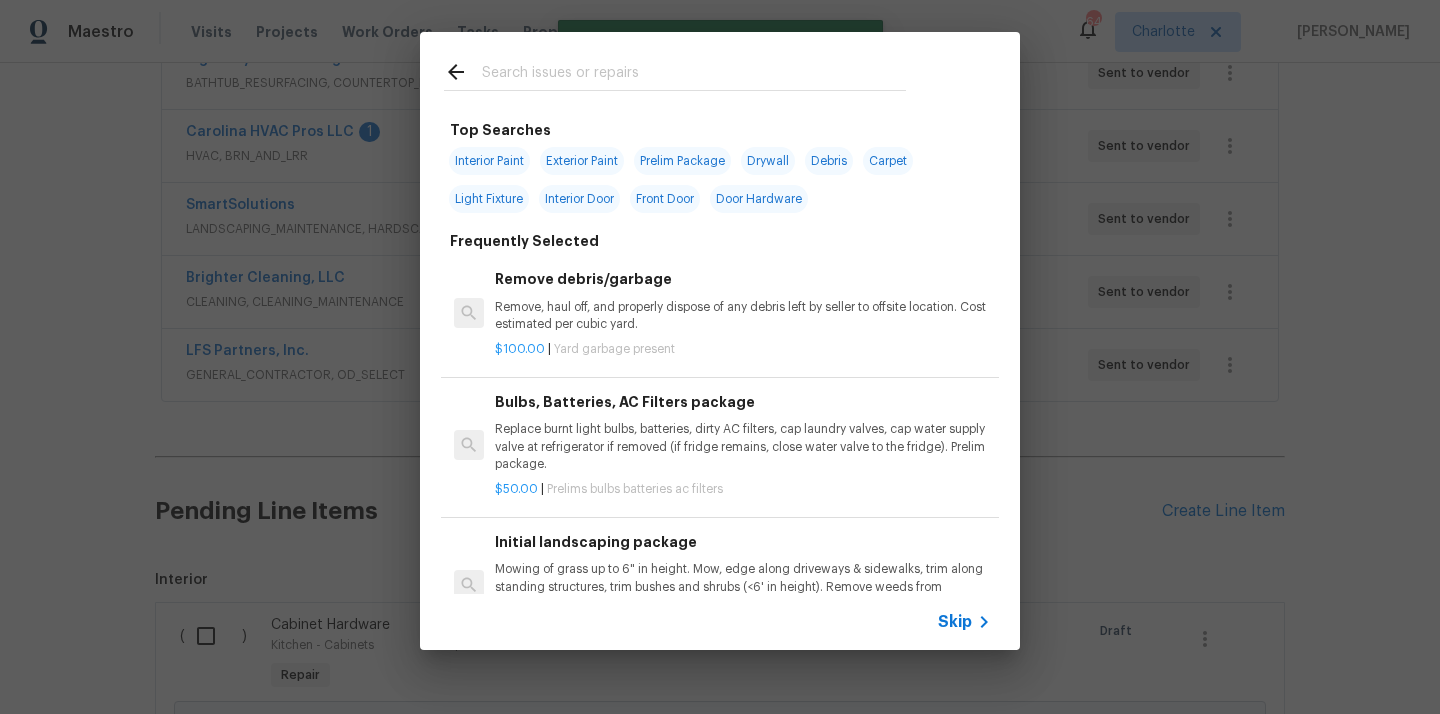 click at bounding box center (694, 75) 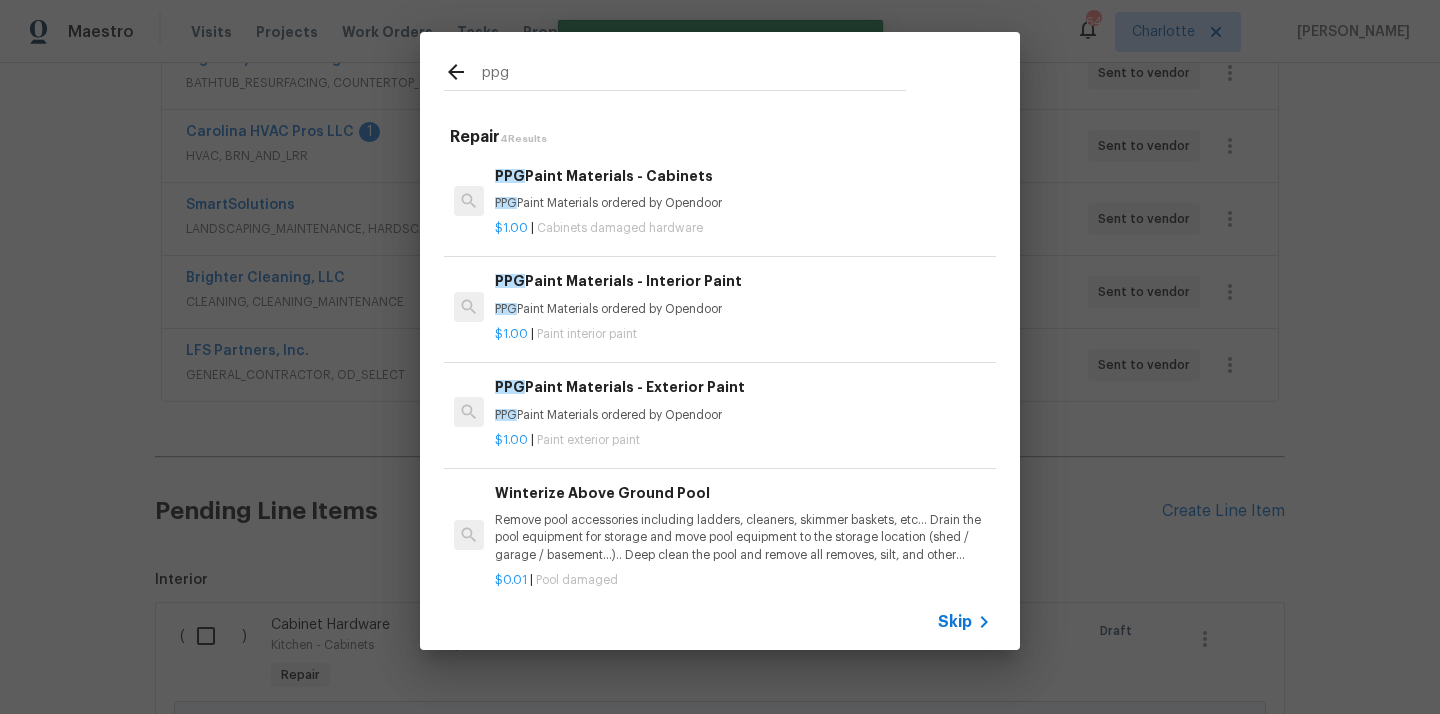 type on "ppg" 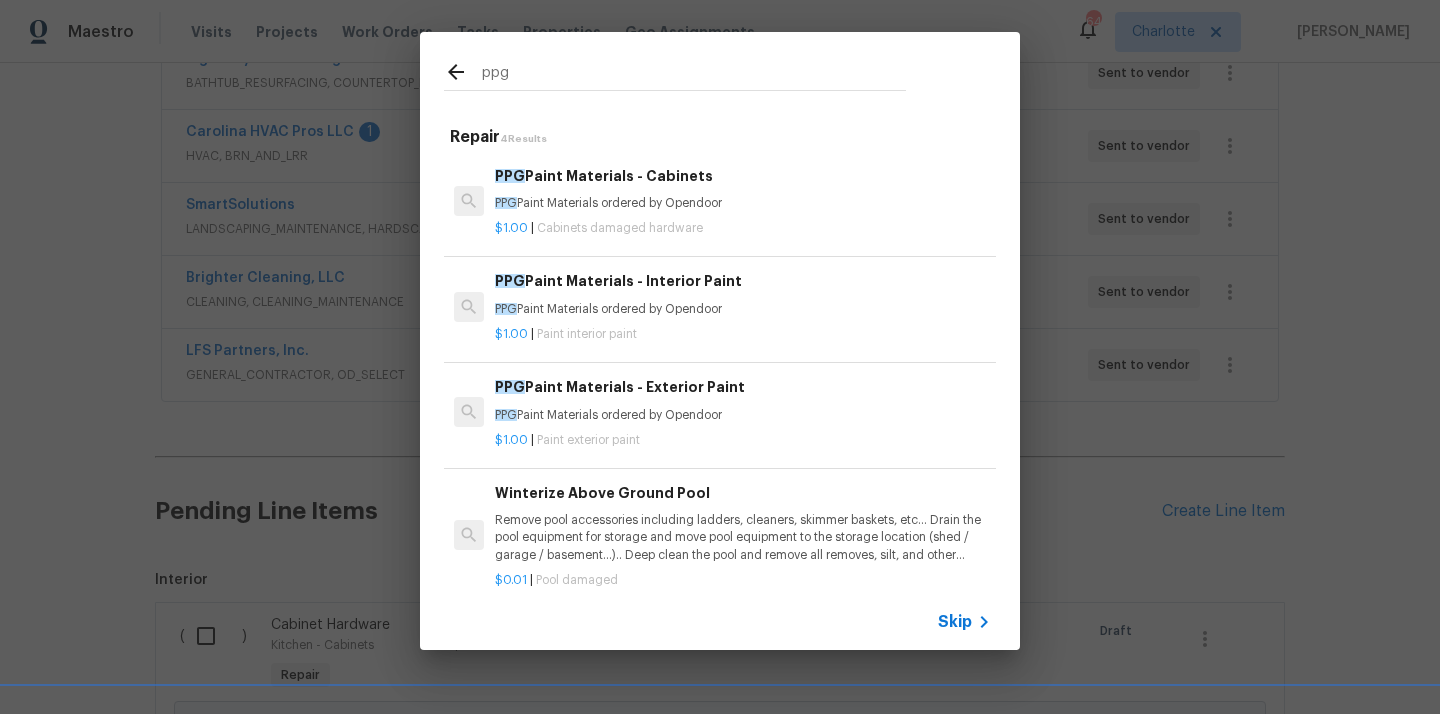 click on "PPG  Paint Materials ordered by Opendoor" at bounding box center [743, 309] 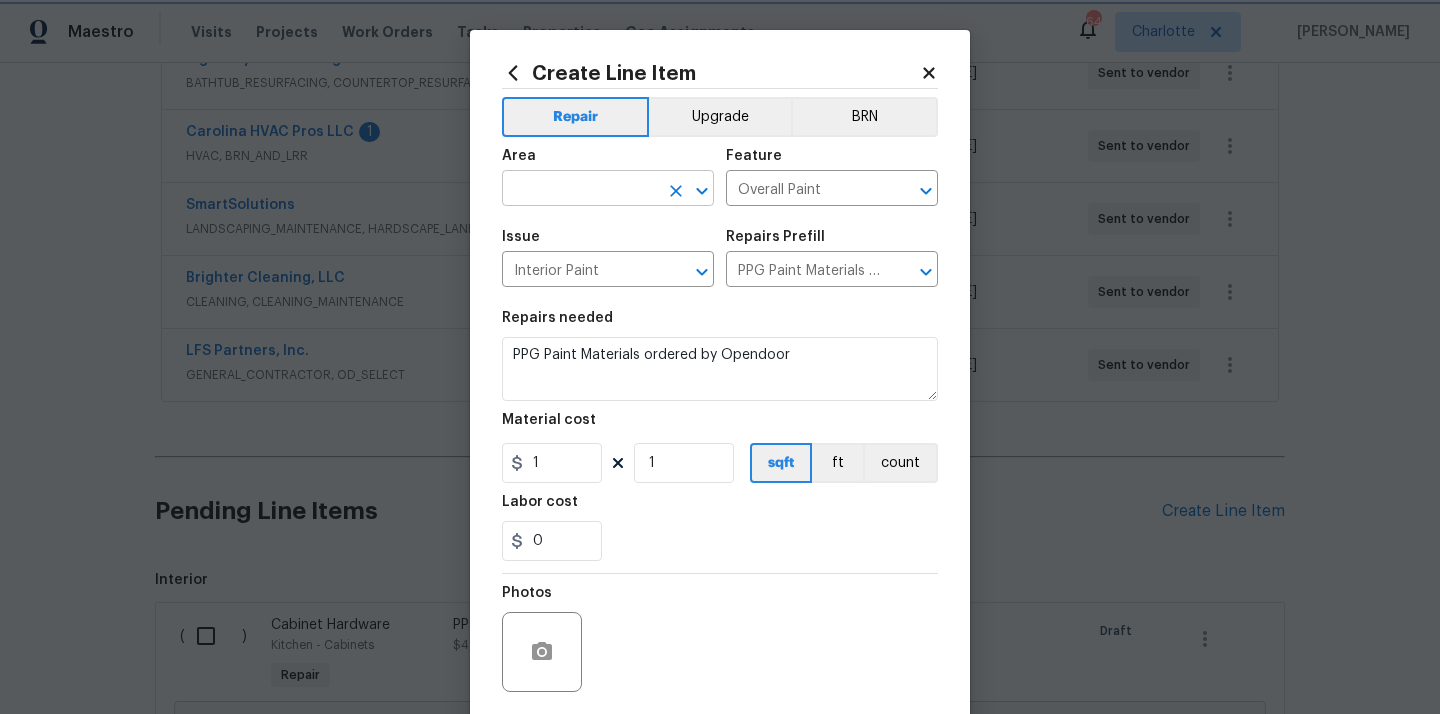 click at bounding box center [688, 191] 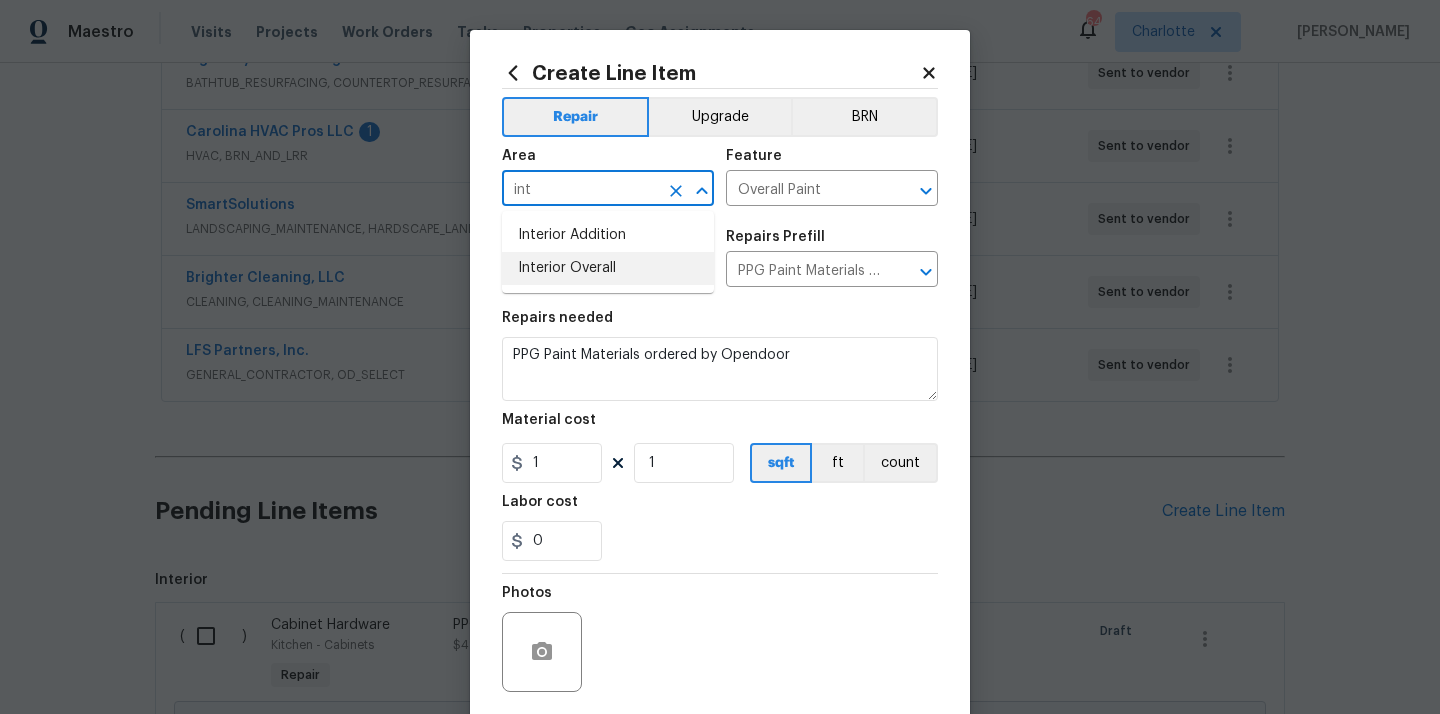 click on "Interior Overall" at bounding box center [608, 268] 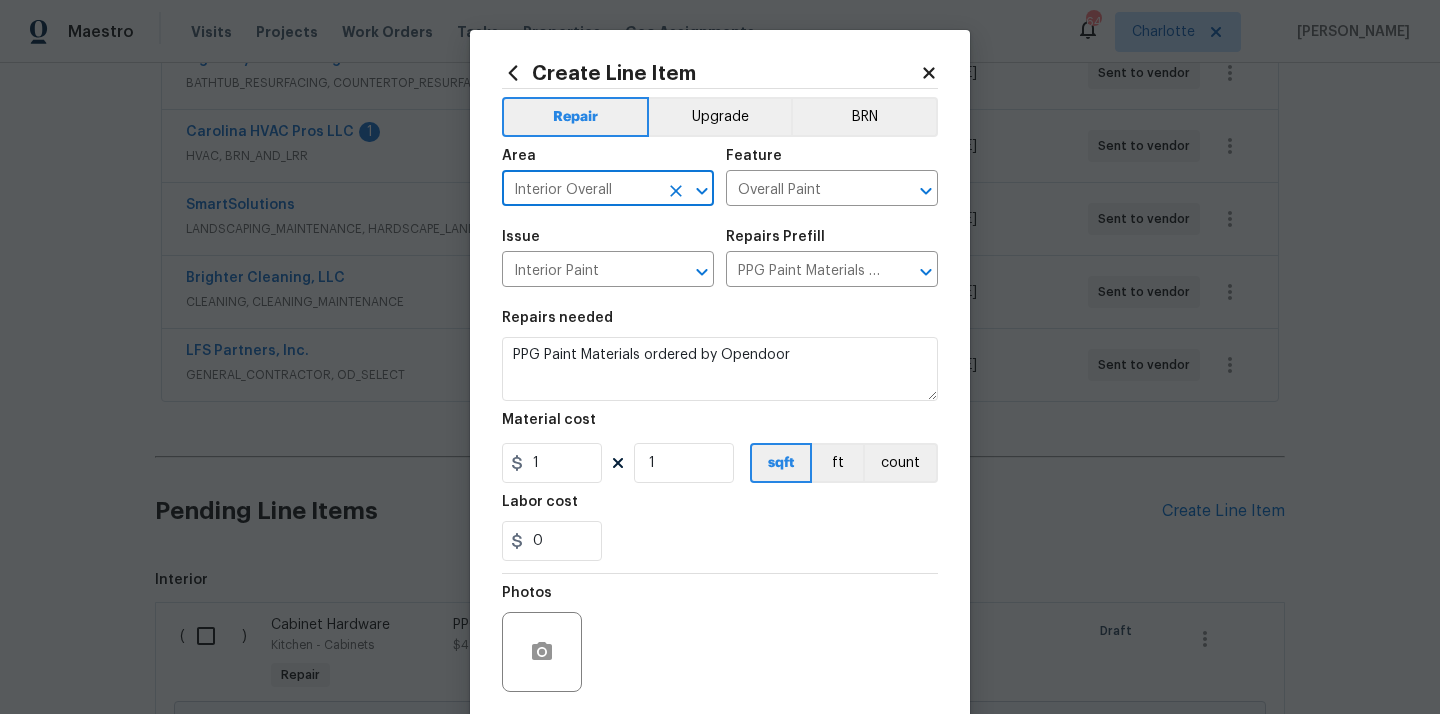 type on "Interior Overall" 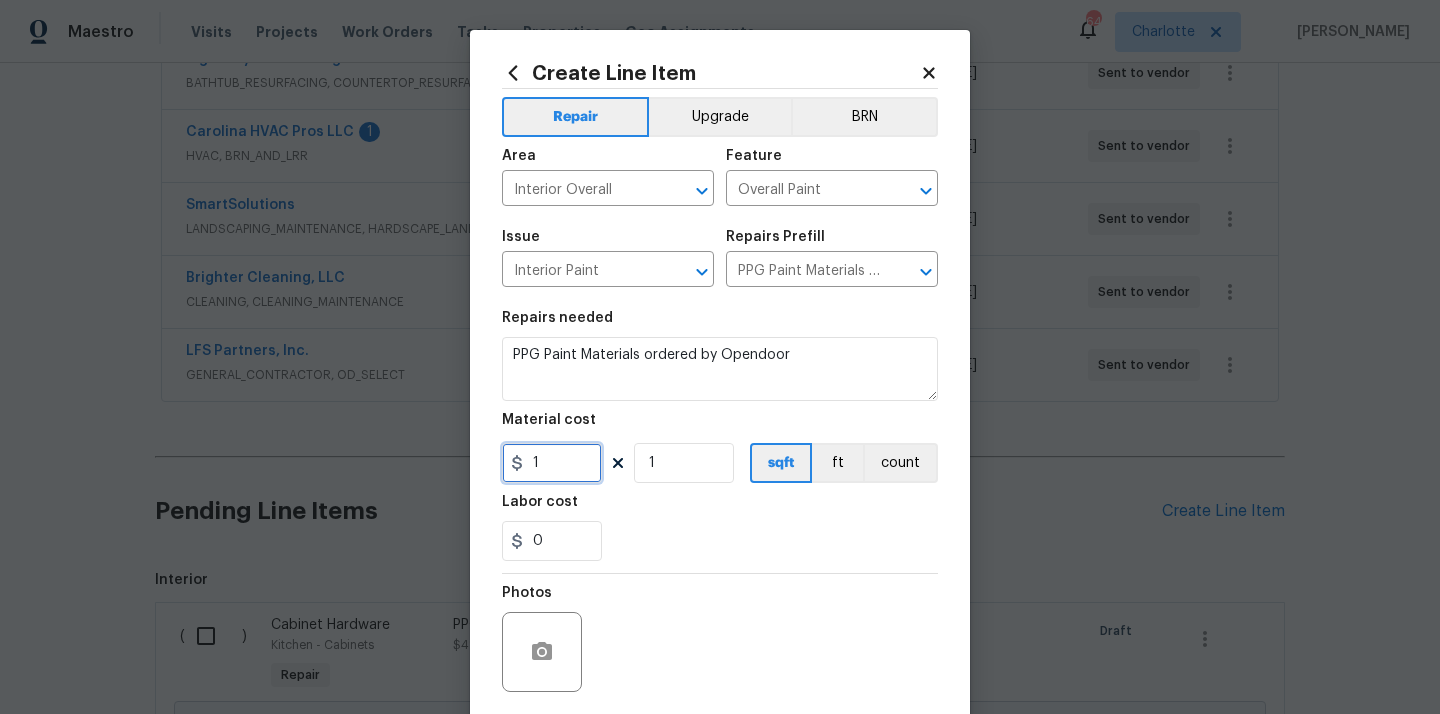 drag, startPoint x: 537, startPoint y: 475, endPoint x: 511, endPoint y: 473, distance: 26.076809 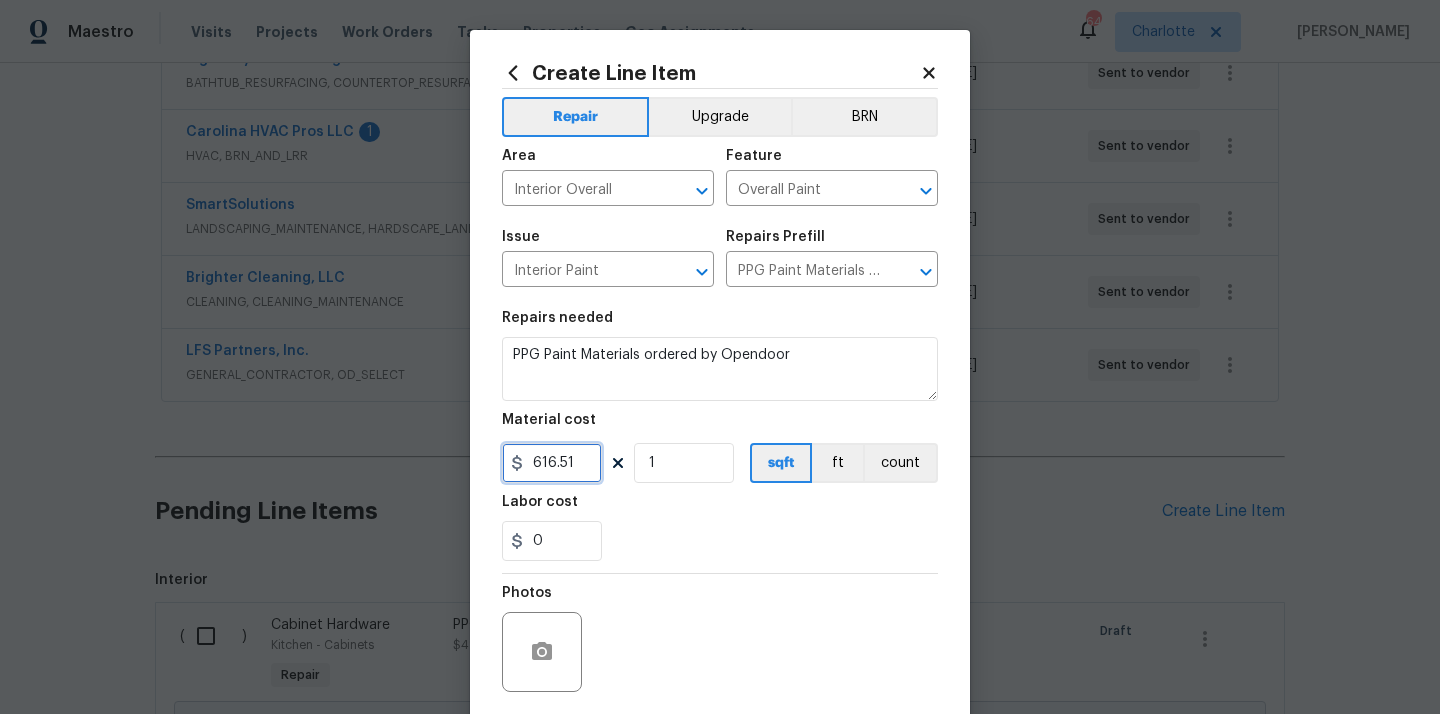 type on "616.51" 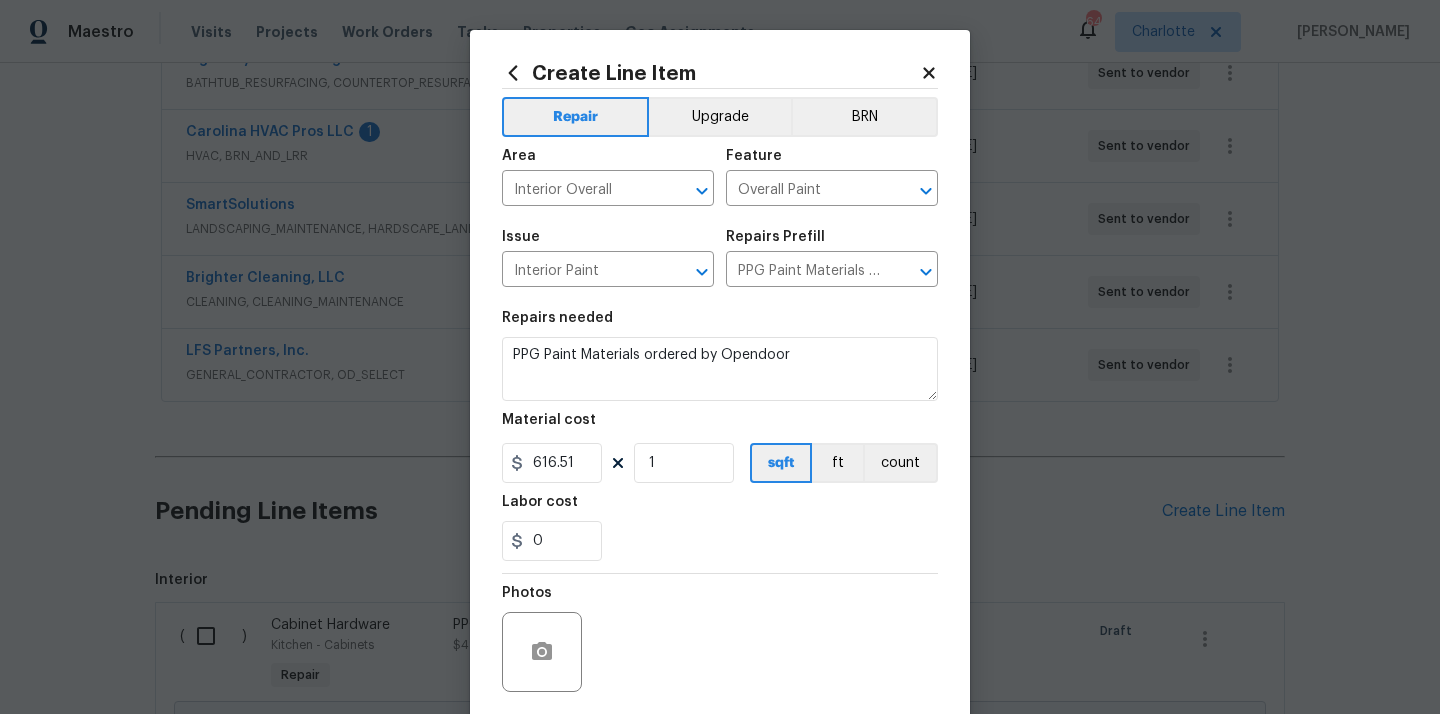 click on "Repairs needed PPG Paint Materials ordered by Opendoor Material cost 616.51 1 sqft ft count Labor cost 0" at bounding box center (720, 436) 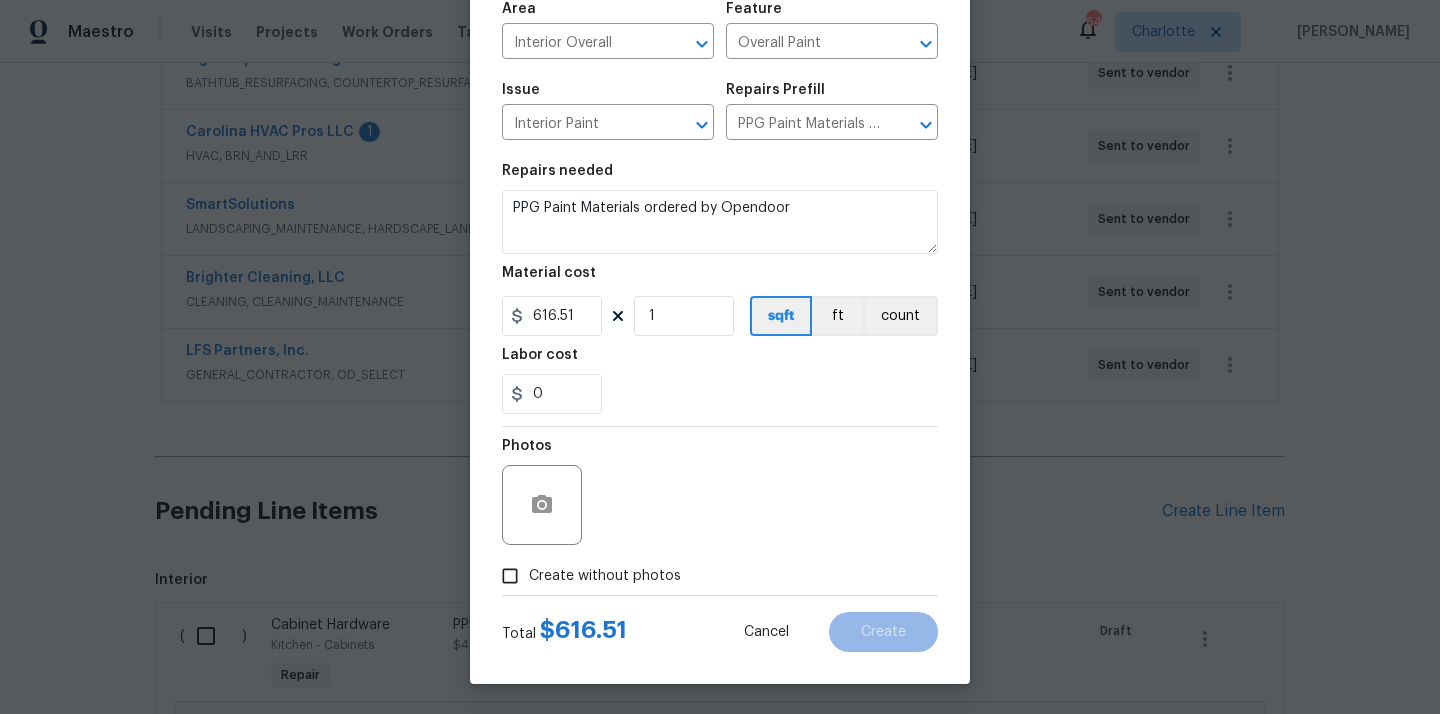 click on "Create without photos" at bounding box center (605, 576) 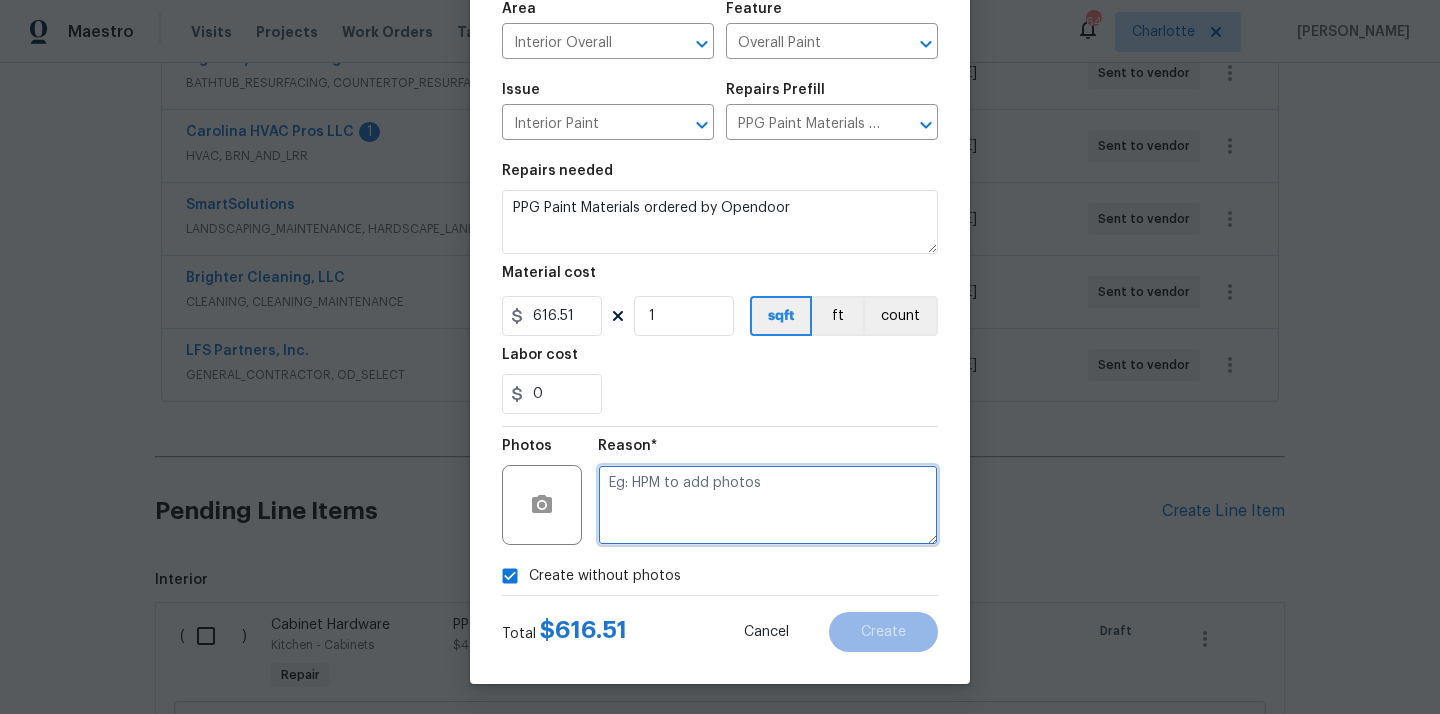 click at bounding box center [768, 505] 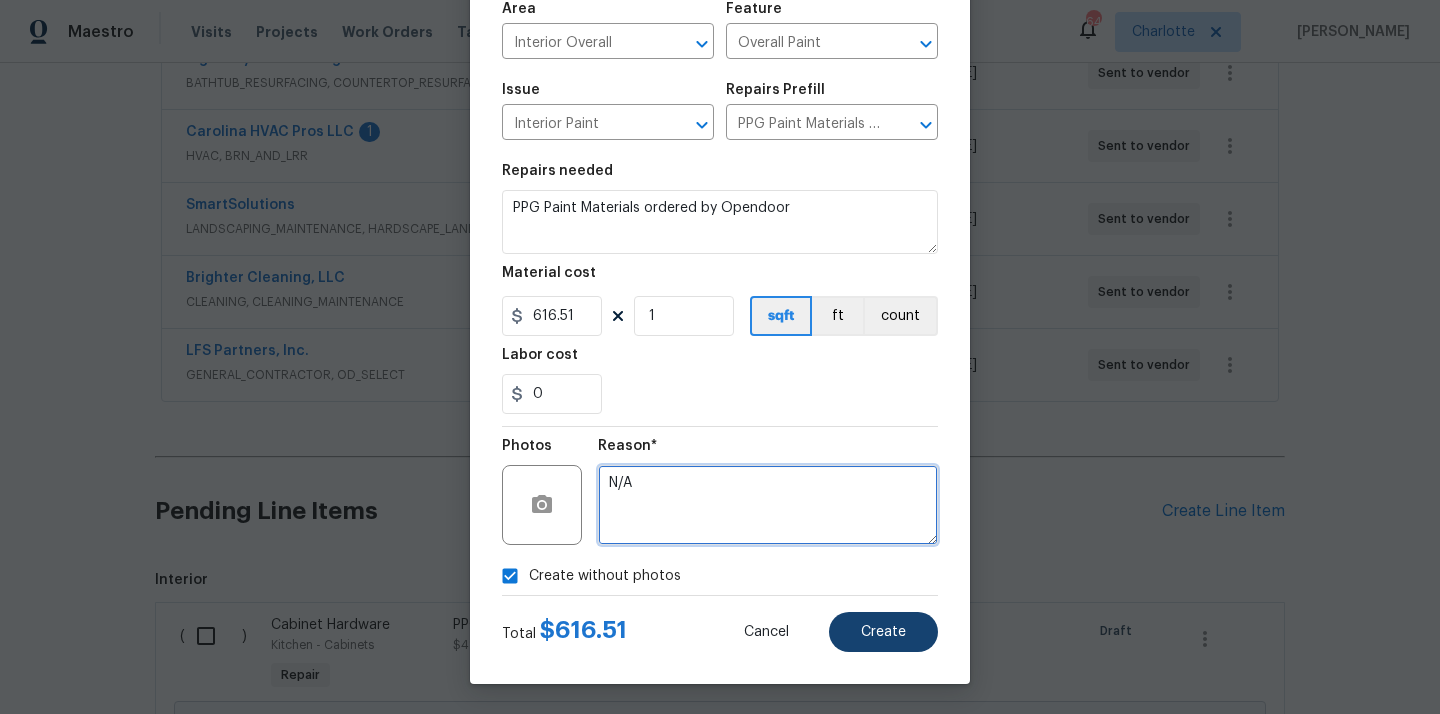 type on "N/A" 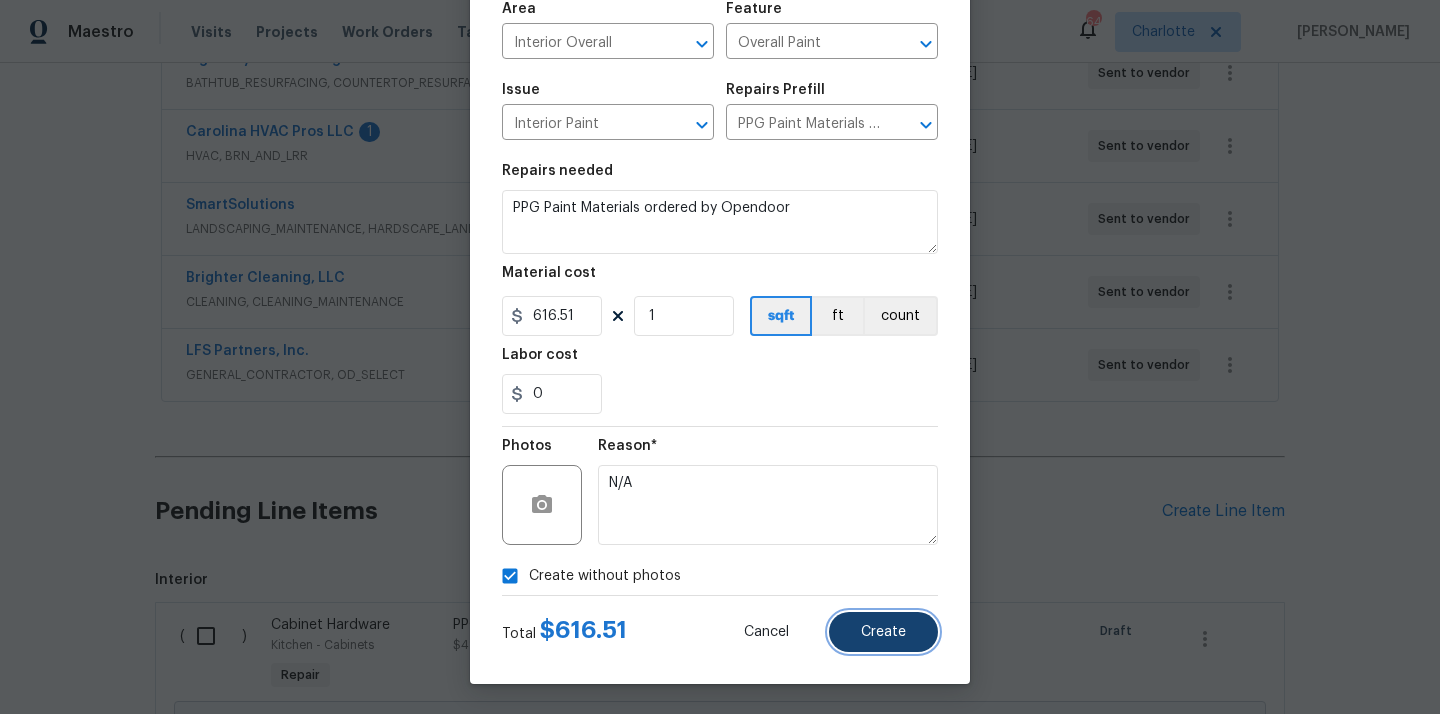 click on "Create" at bounding box center (883, 632) 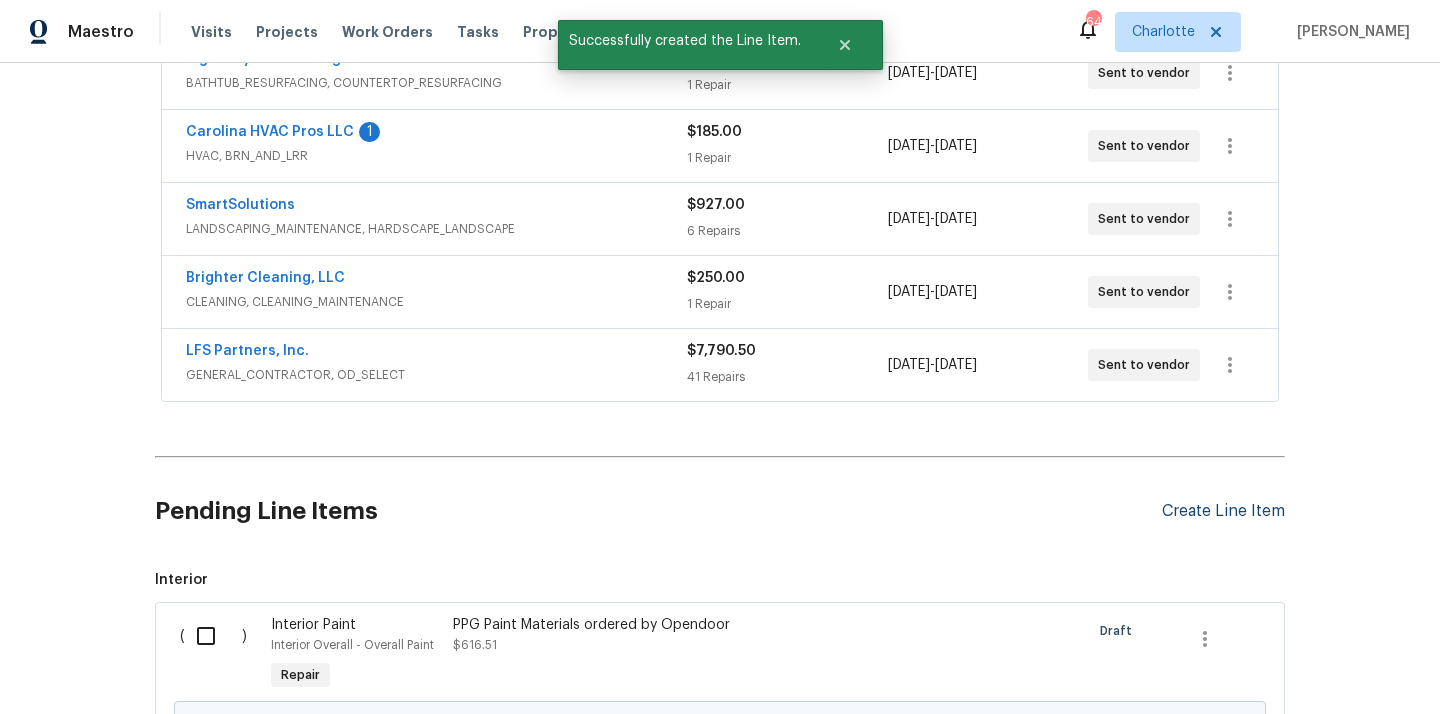 click on "Create Line Item" at bounding box center (1223, 511) 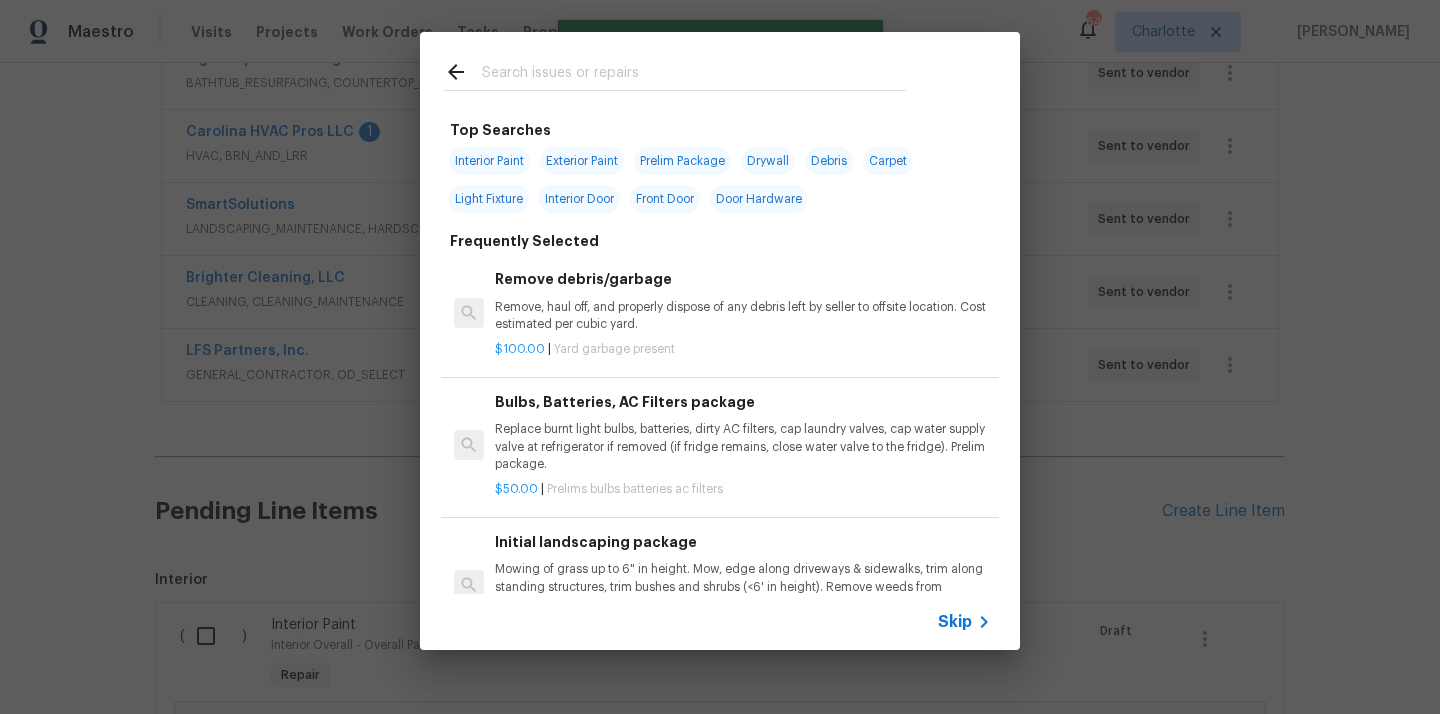 click at bounding box center (694, 75) 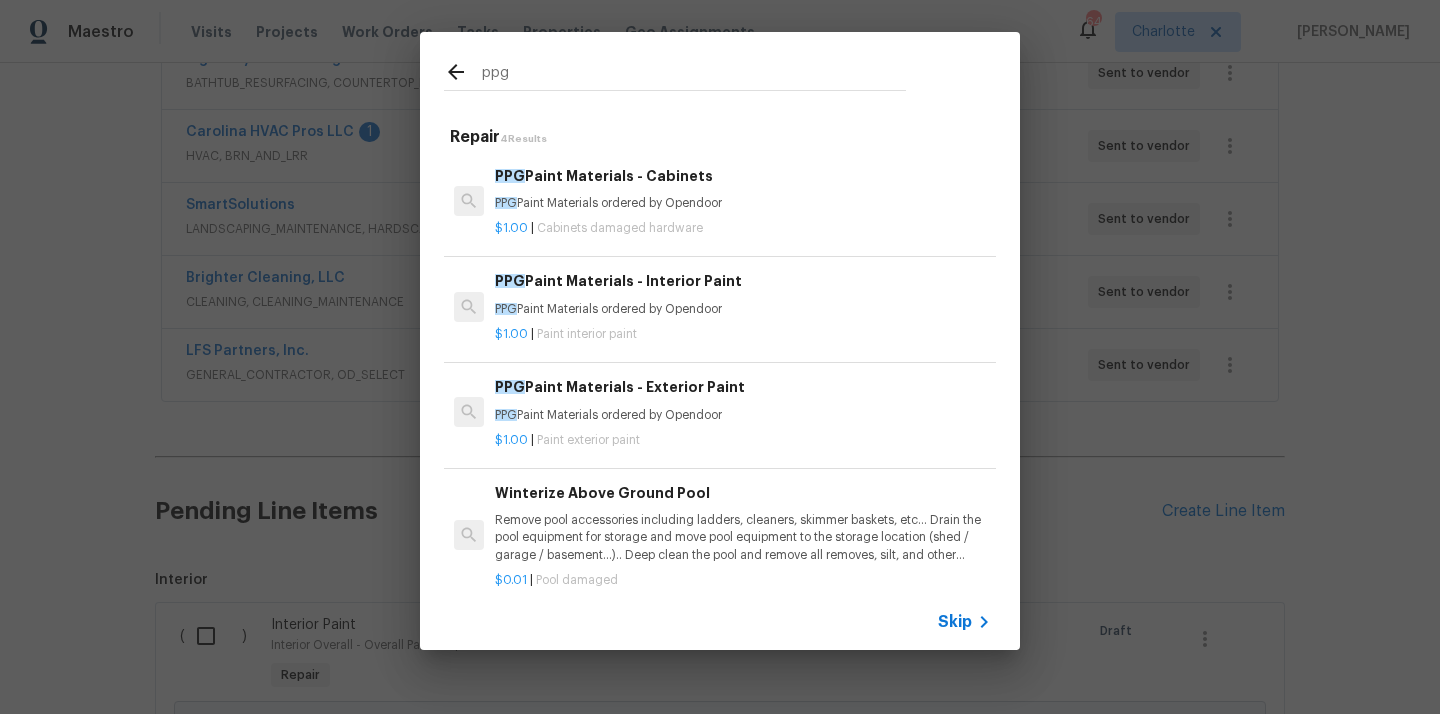 type on "ppg" 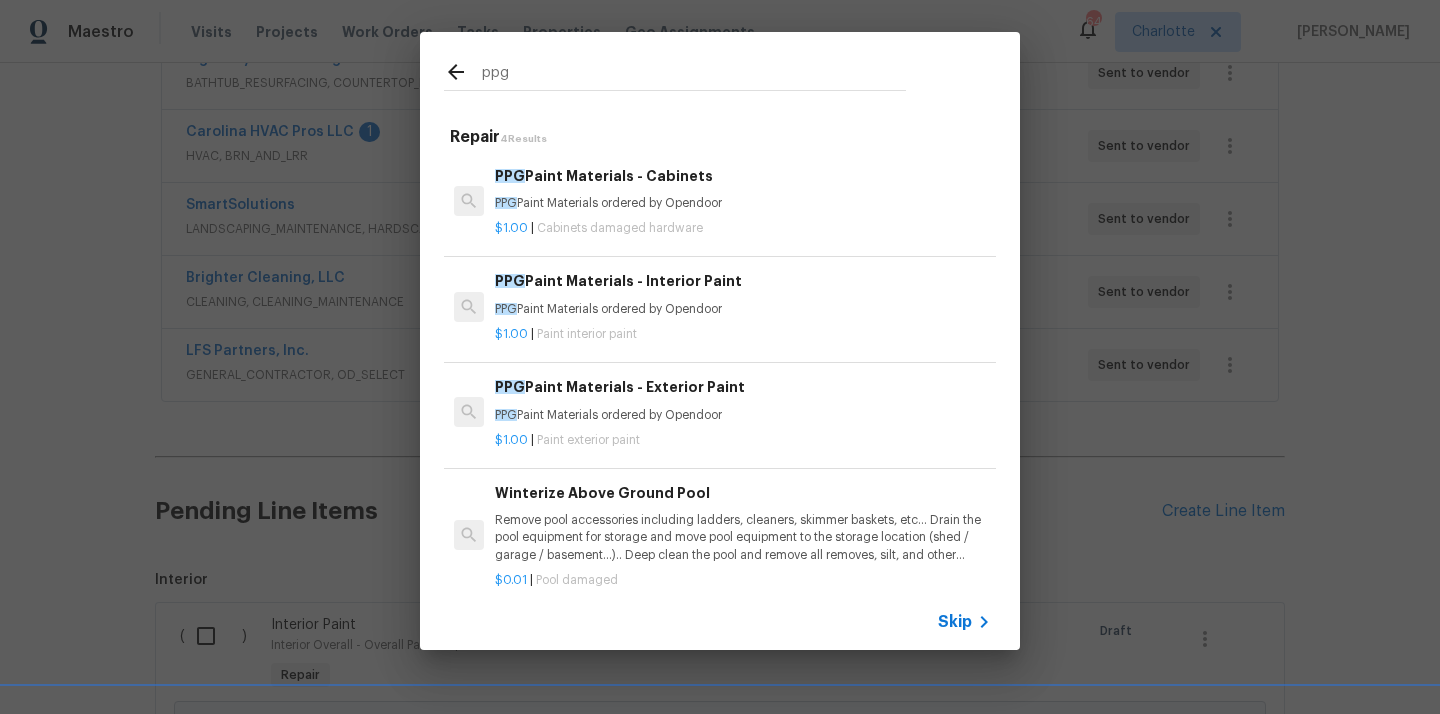 click on "PPG  Paint Materials ordered by Opendoor" at bounding box center [743, 415] 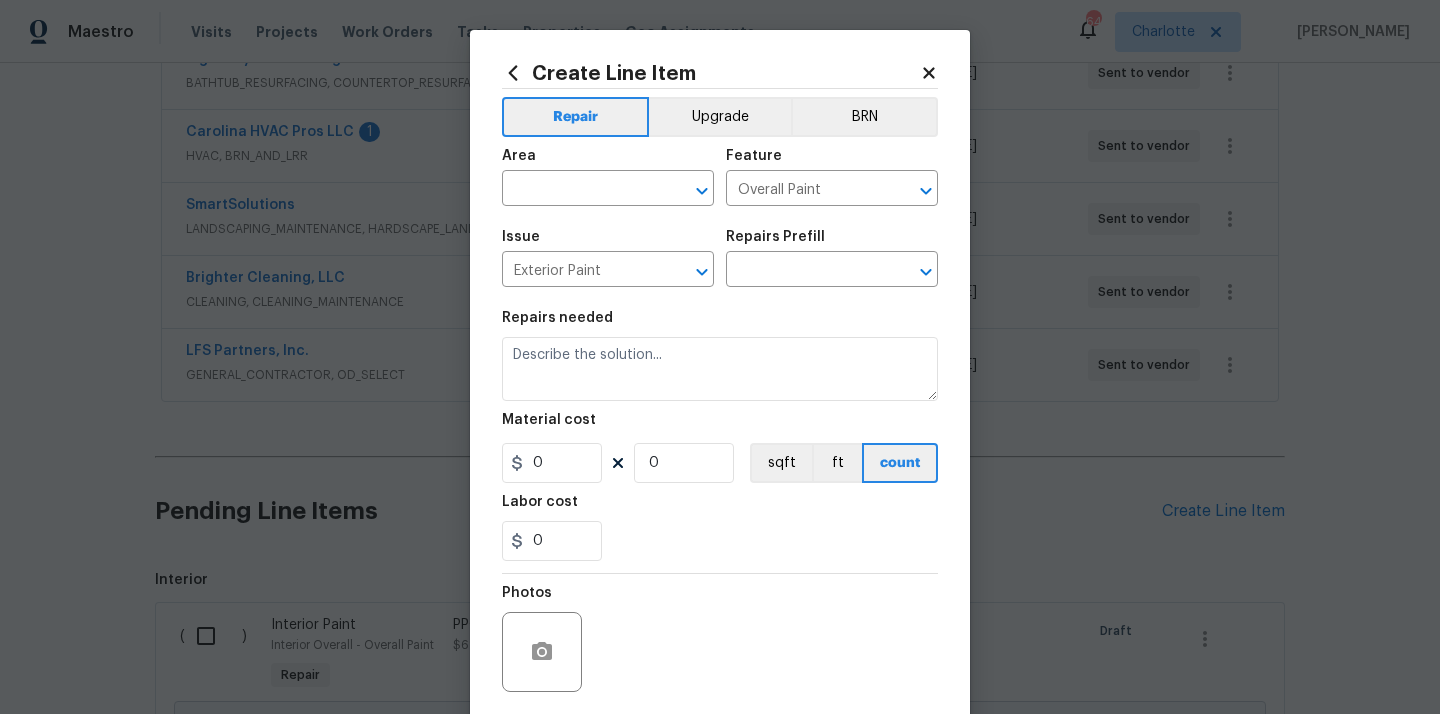 type on "PPG Paint Materials - Exterior Paint $1.00" 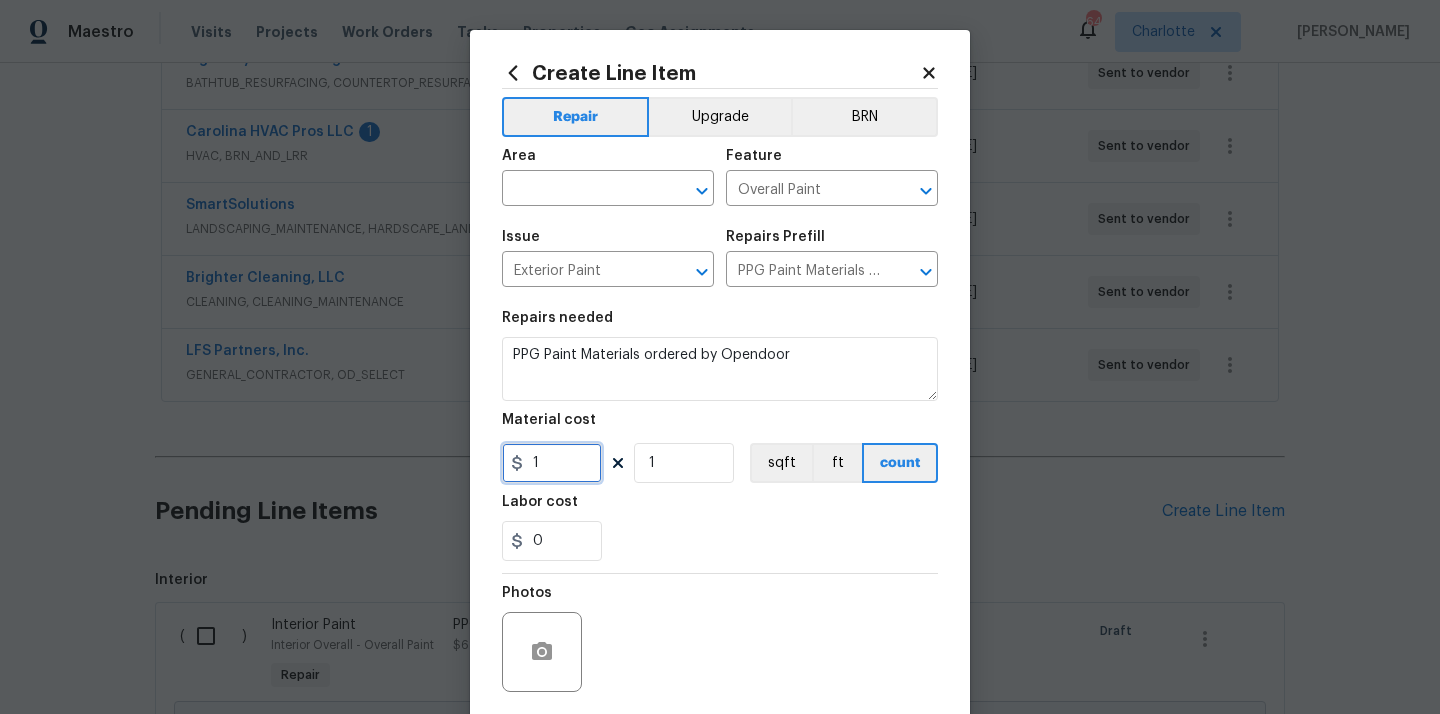 drag, startPoint x: 565, startPoint y: 456, endPoint x: 460, endPoint y: 456, distance: 105 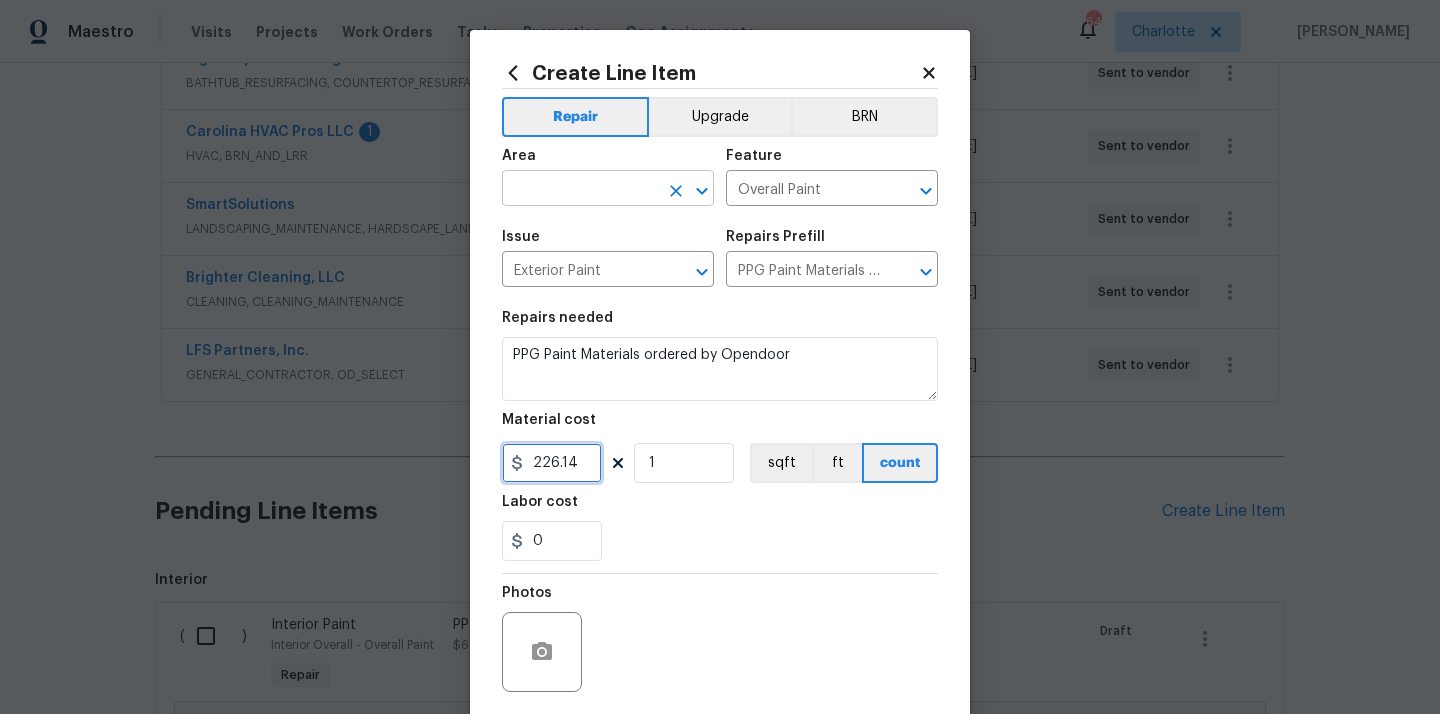 type on "226.14" 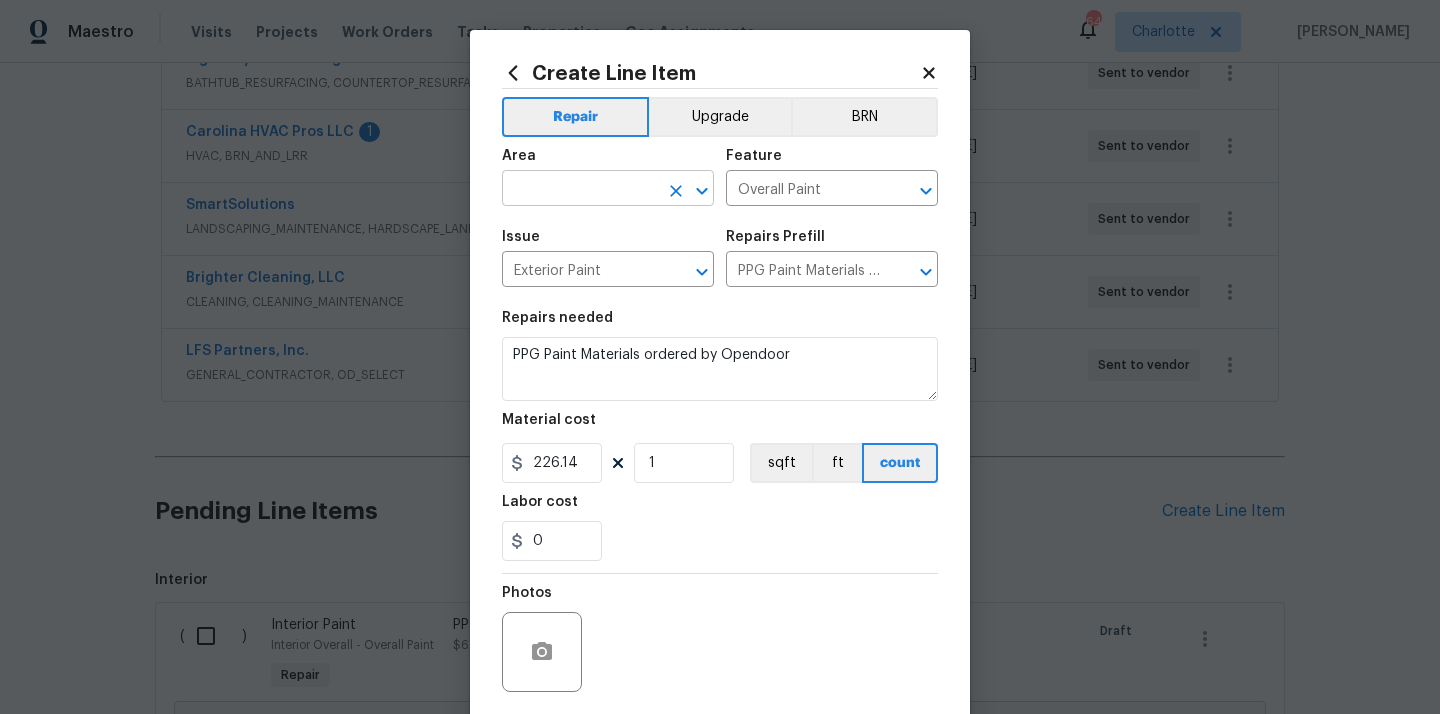 click at bounding box center (580, 190) 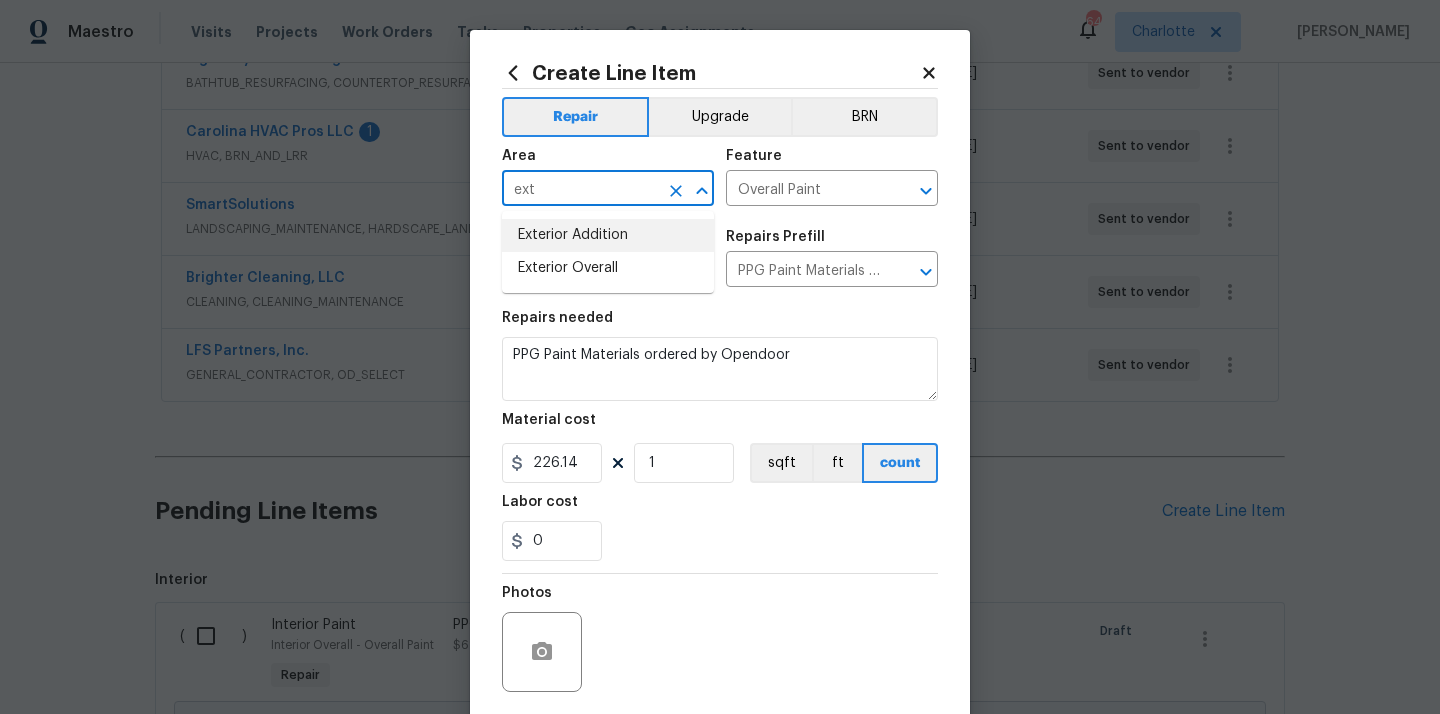 click on "Exterior Addition" at bounding box center [608, 235] 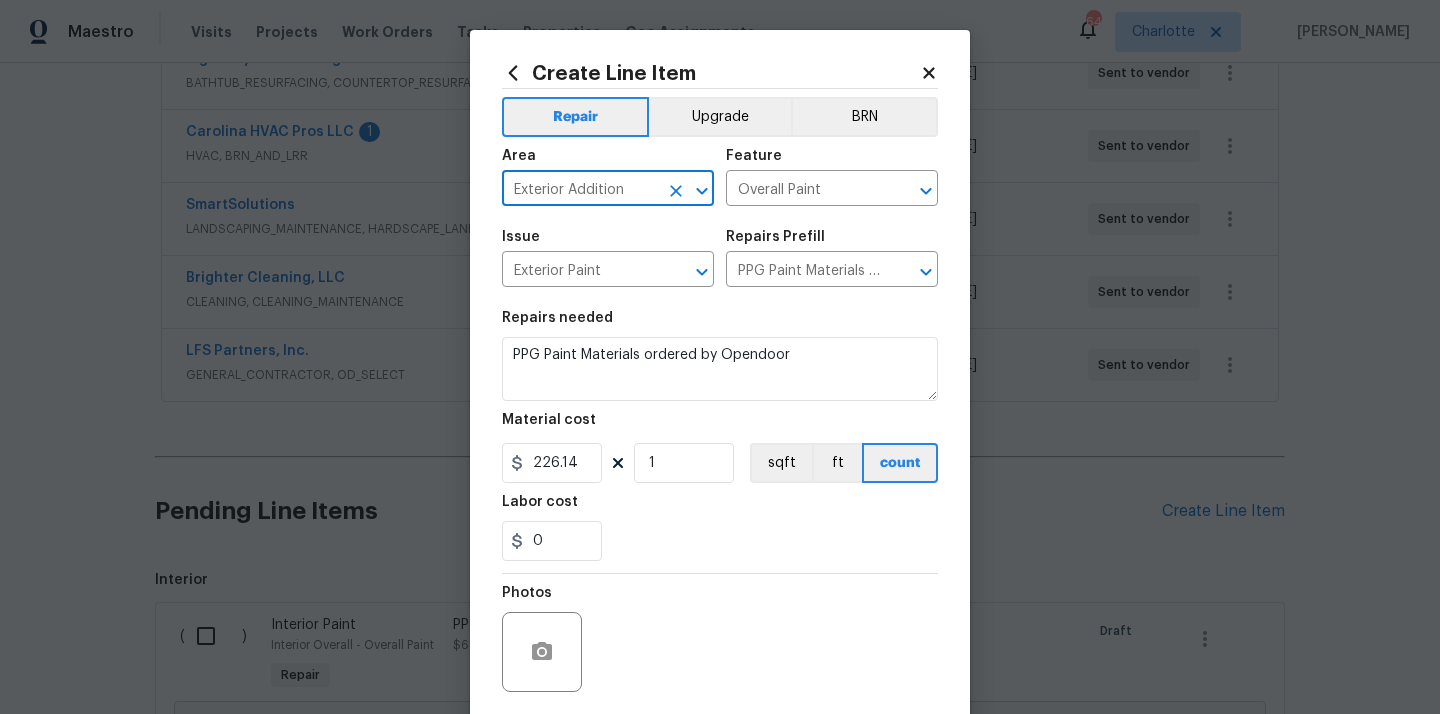 drag, startPoint x: 626, startPoint y: 193, endPoint x: 451, endPoint y: 182, distance: 175.34537 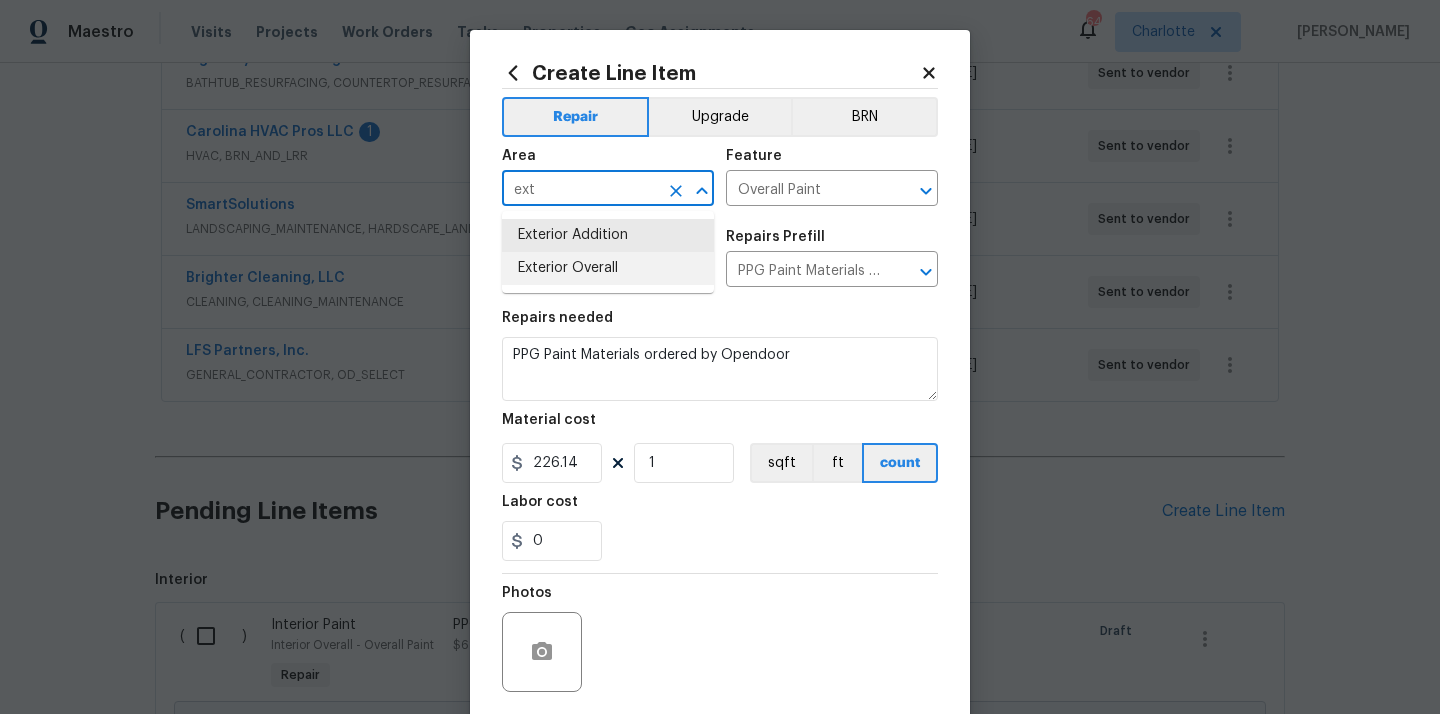 click on "Exterior Overall" at bounding box center (608, 268) 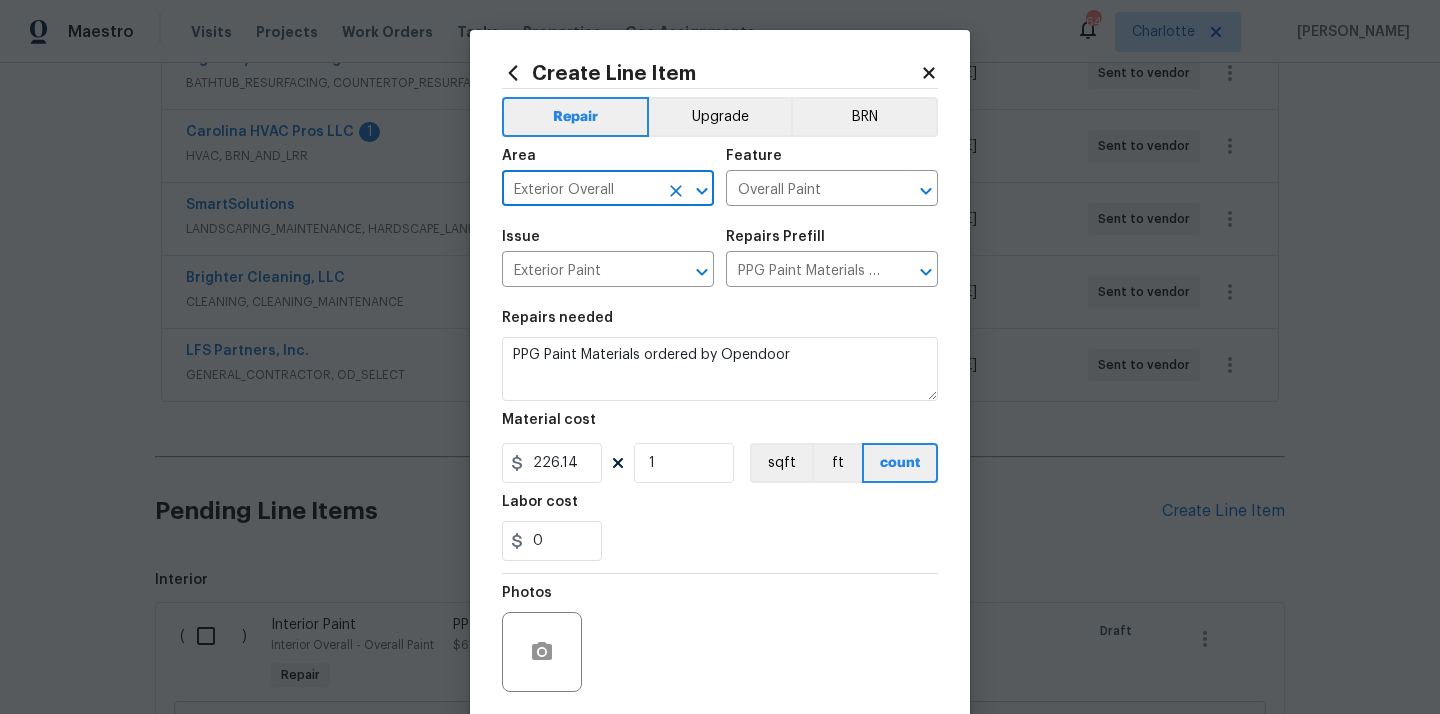 type on "Exterior Overall" 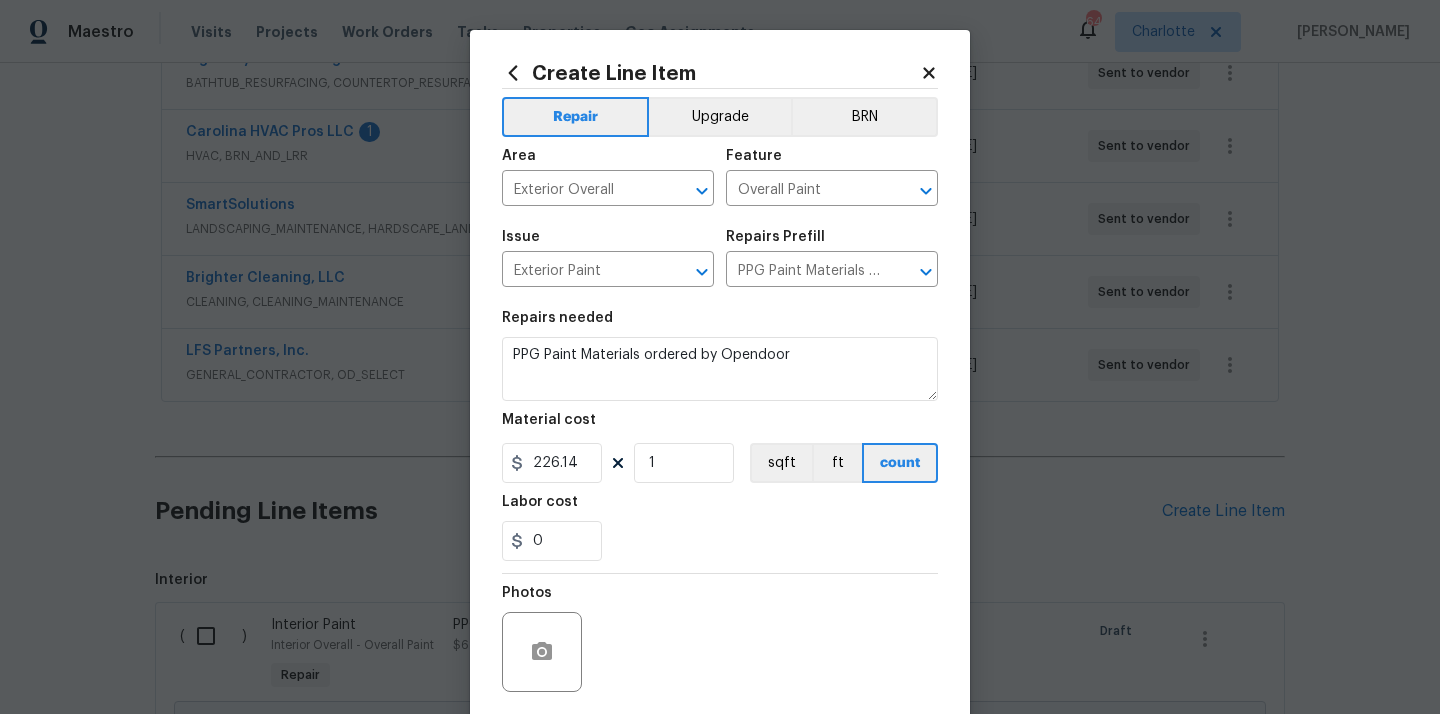 scroll, scrollTop: 148, scrollLeft: 0, axis: vertical 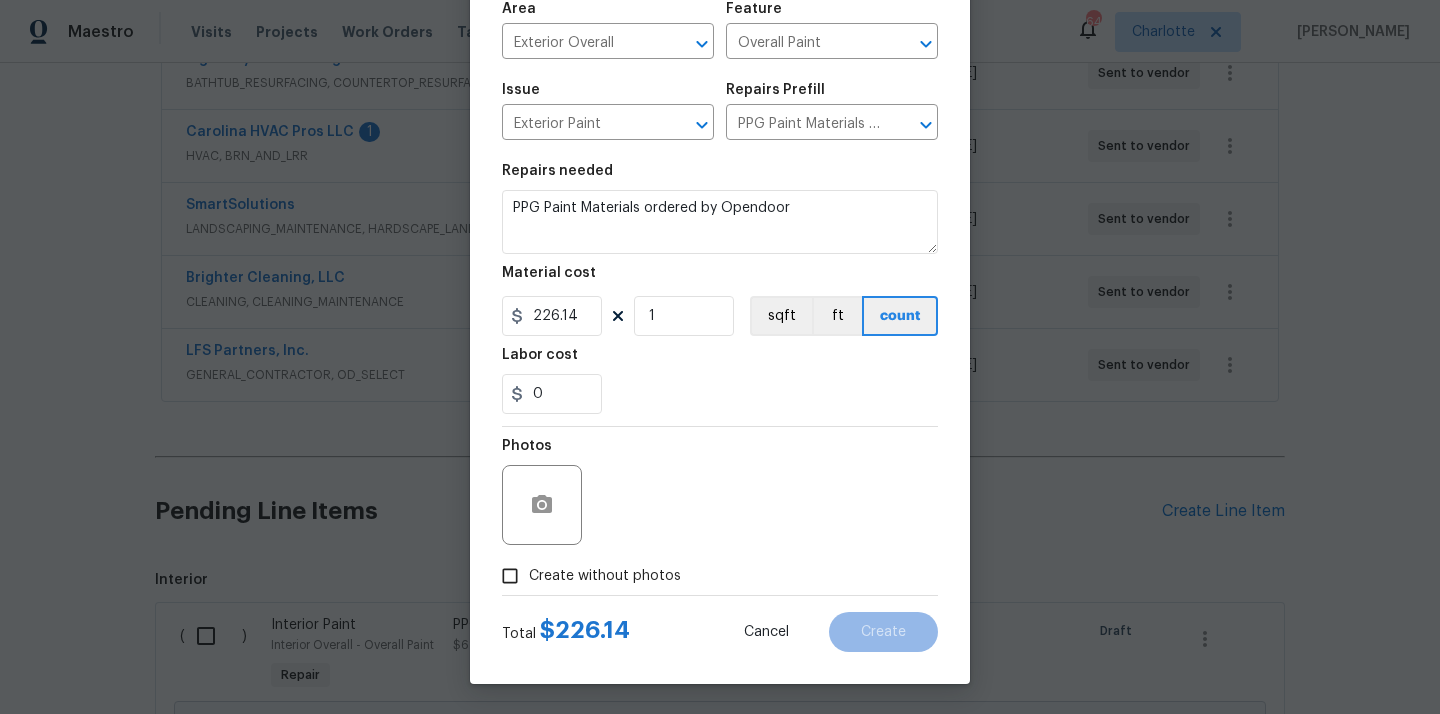 click on "Create without photos" at bounding box center [586, 576] 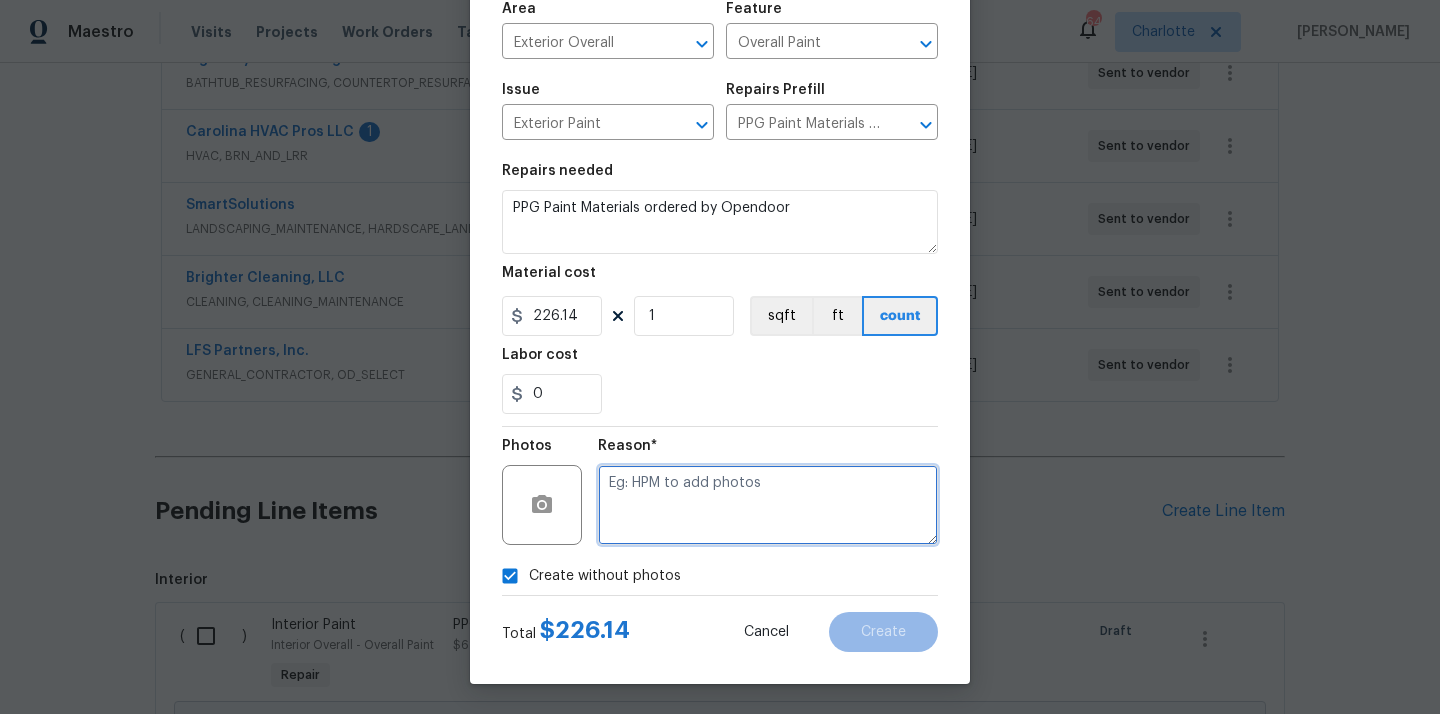 click at bounding box center (768, 505) 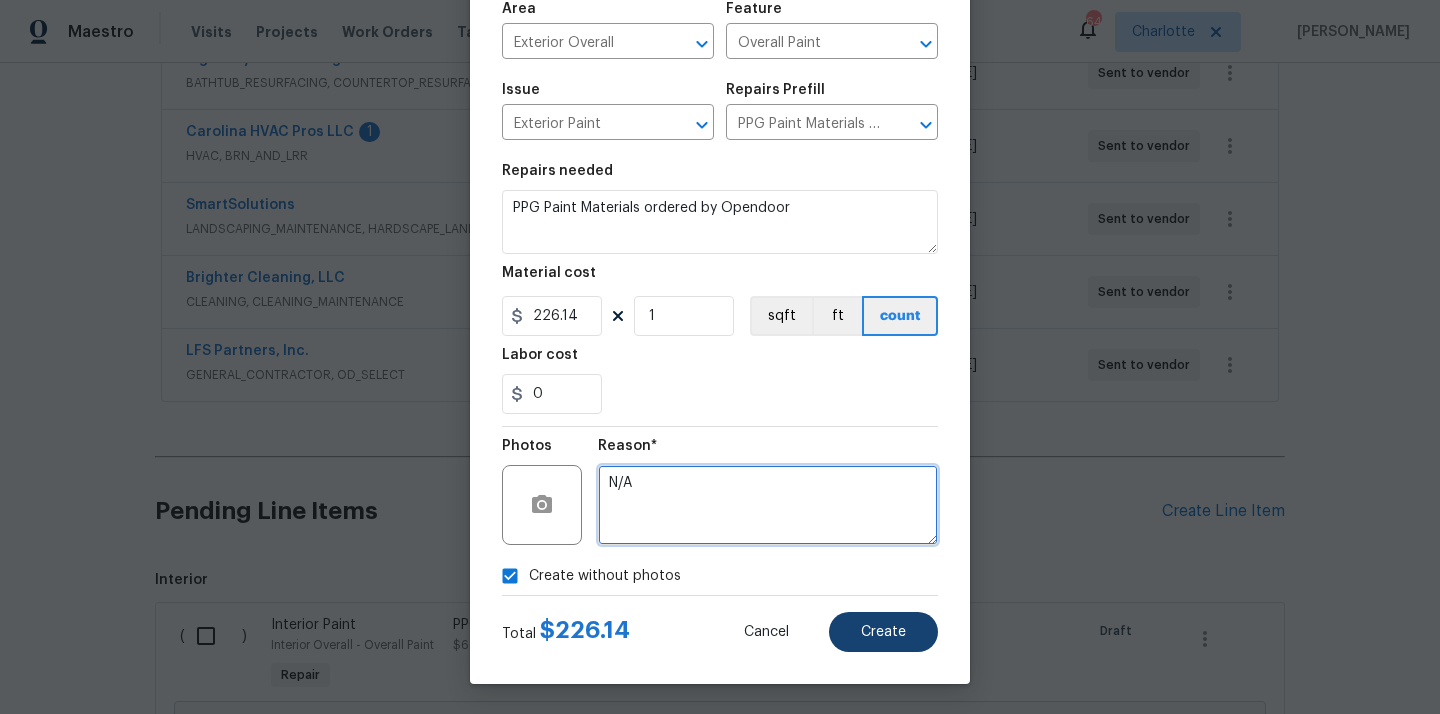 type on "N/A" 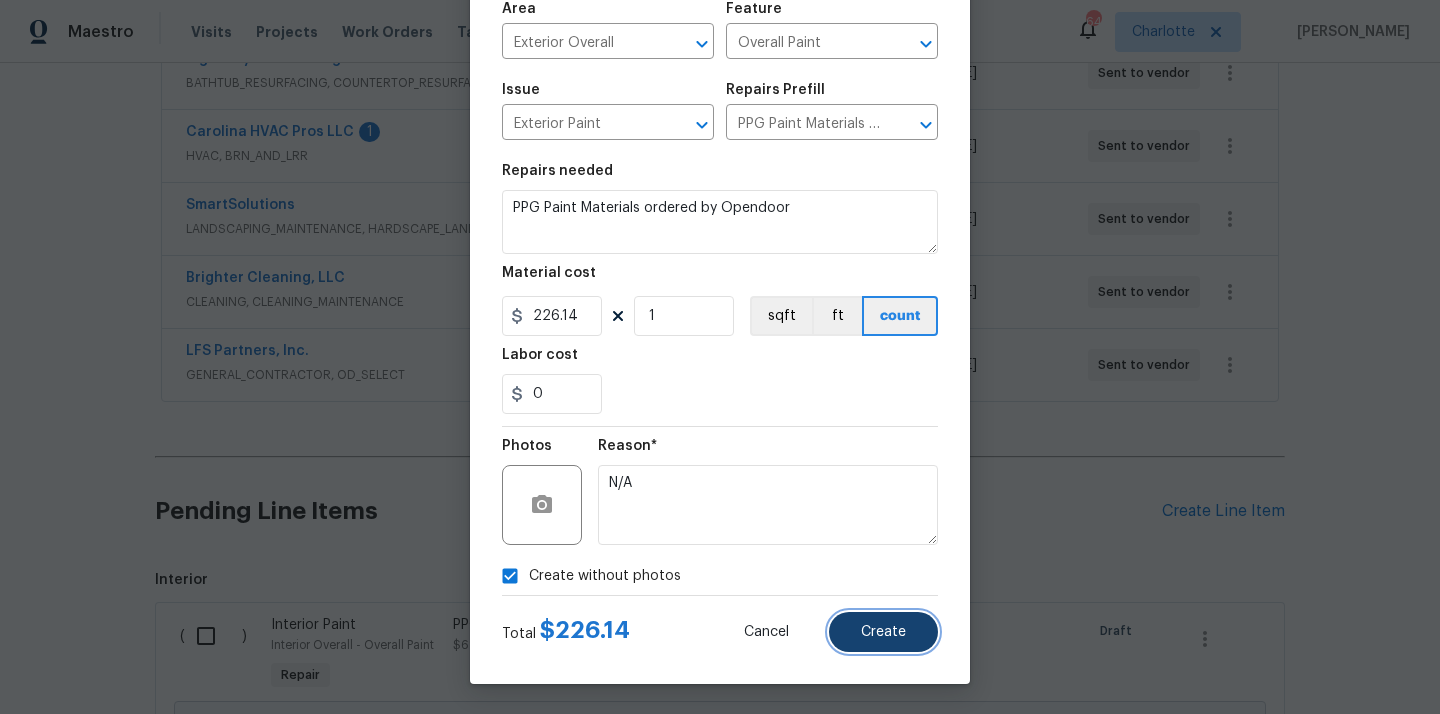 click on "Create" at bounding box center [883, 632] 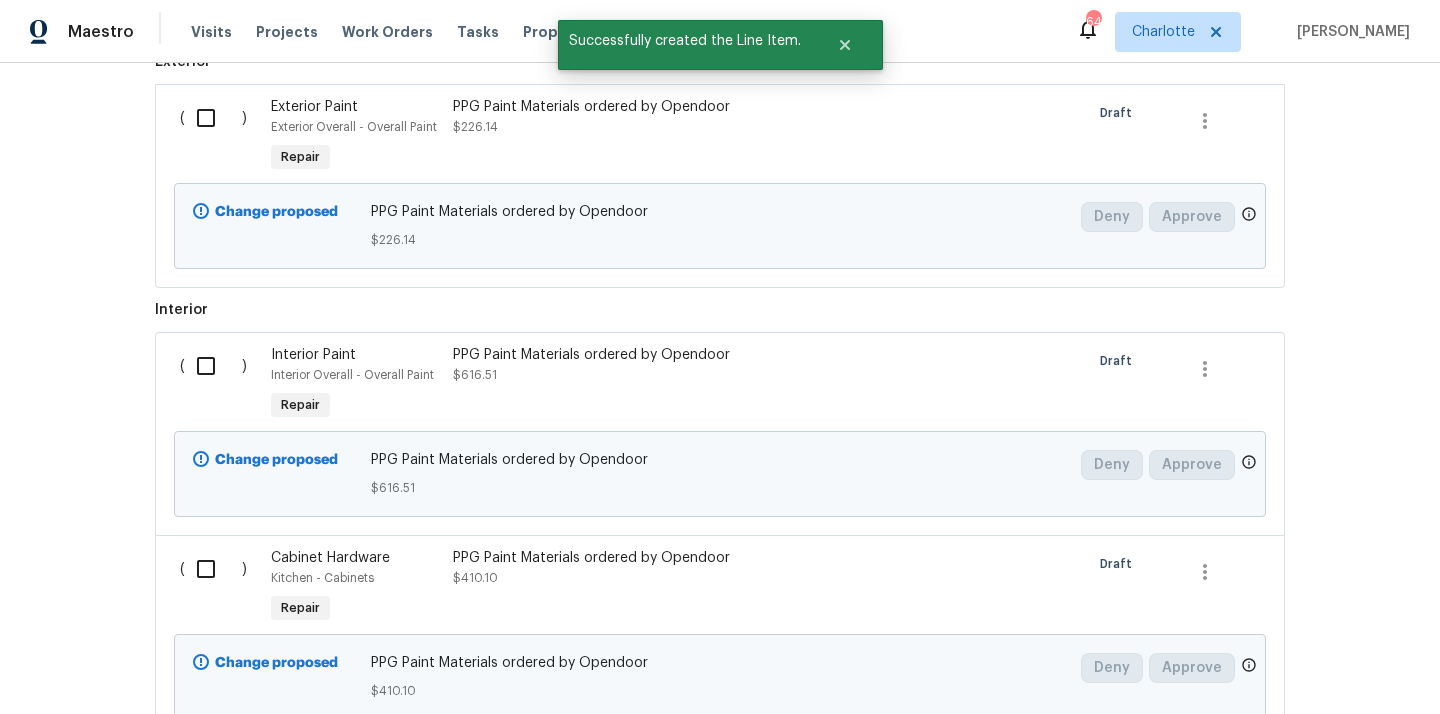 scroll, scrollTop: 1315, scrollLeft: 0, axis: vertical 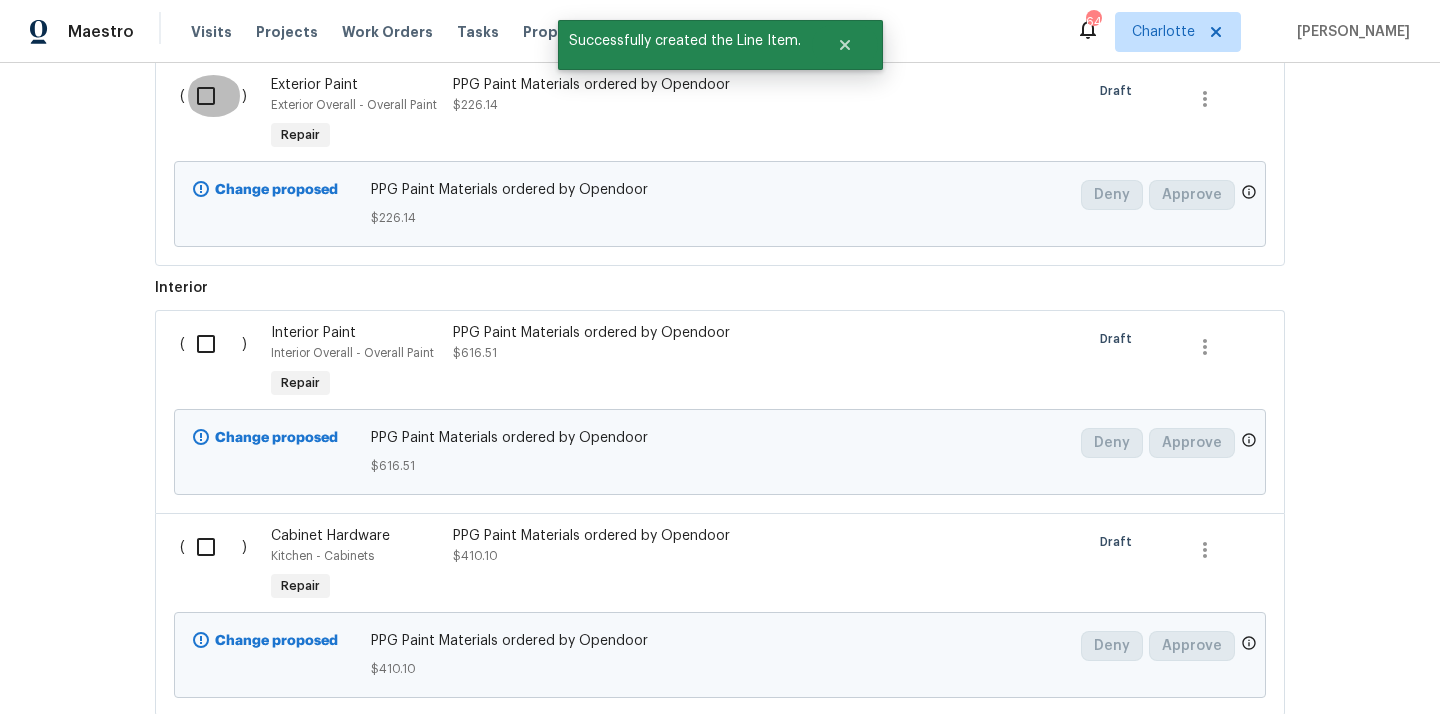 click at bounding box center [213, 96] 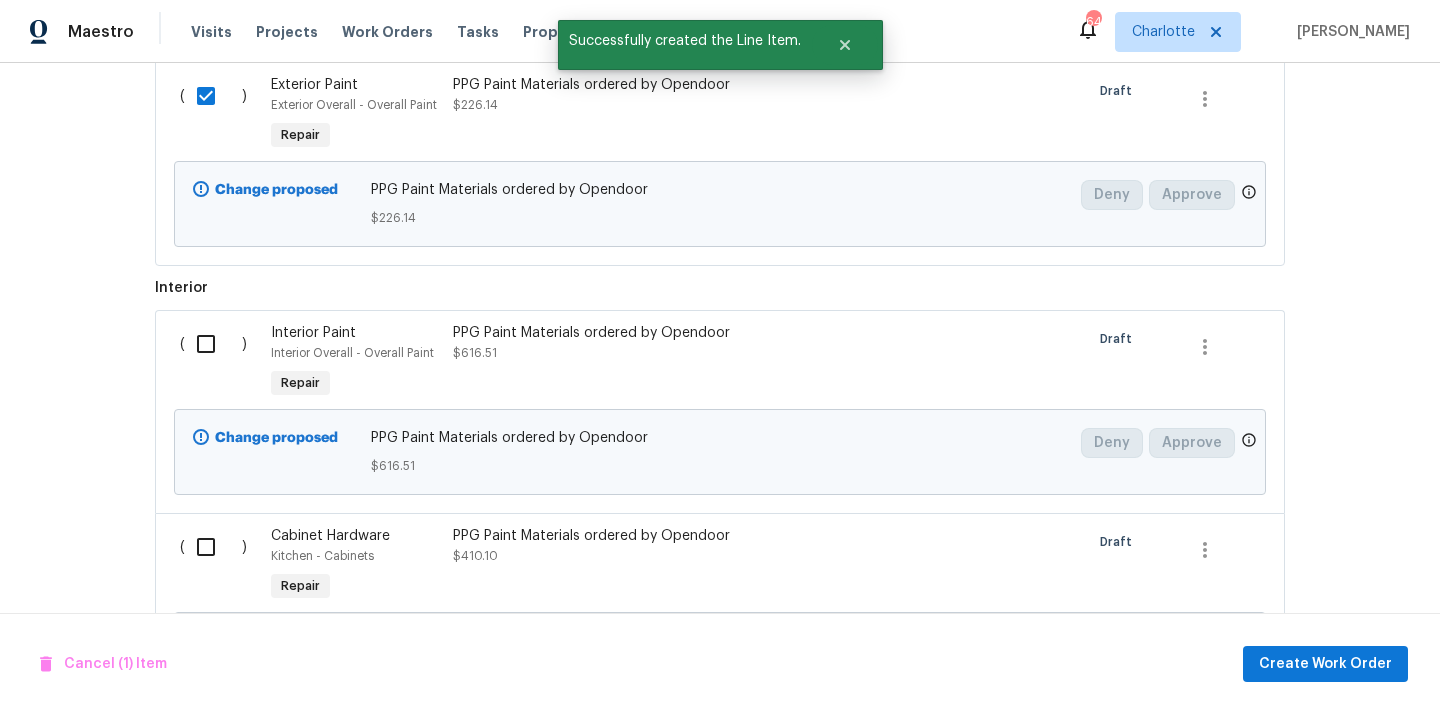 click at bounding box center (213, 344) 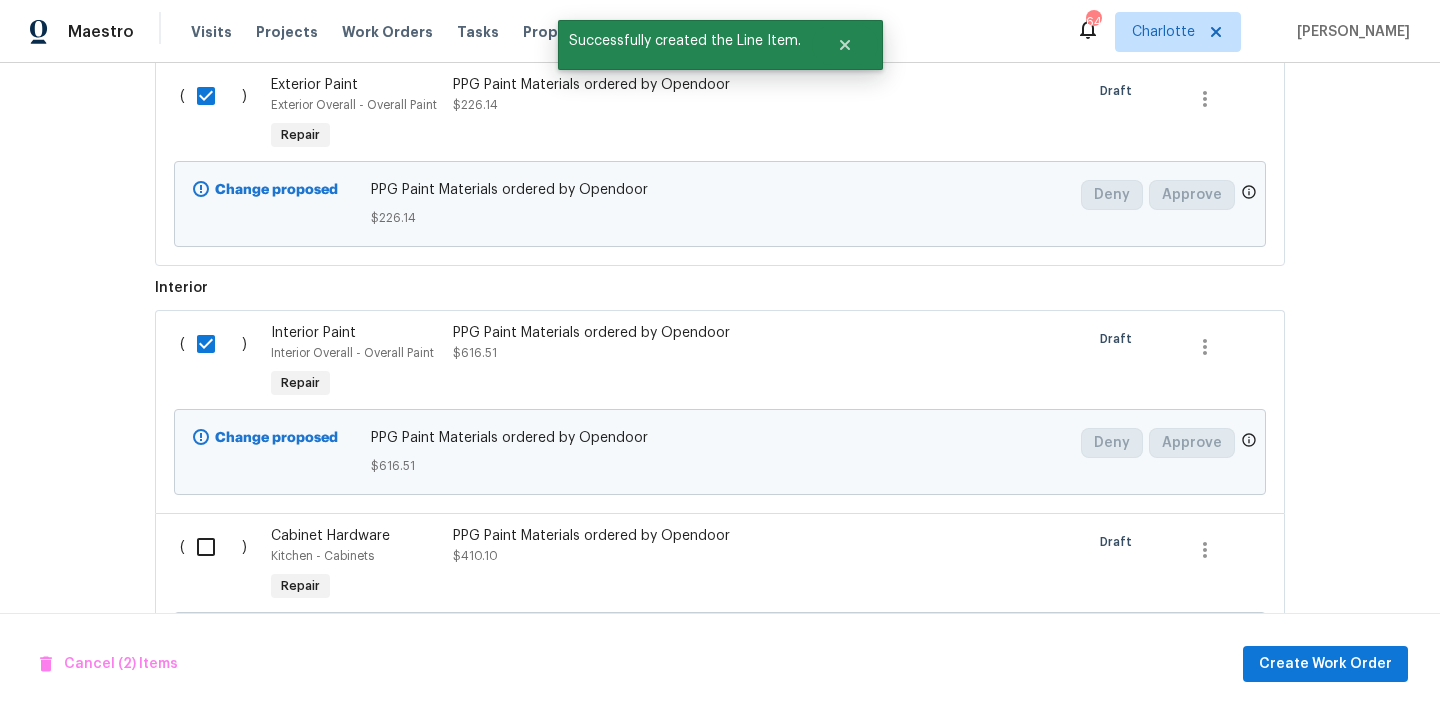 click at bounding box center (213, 547) 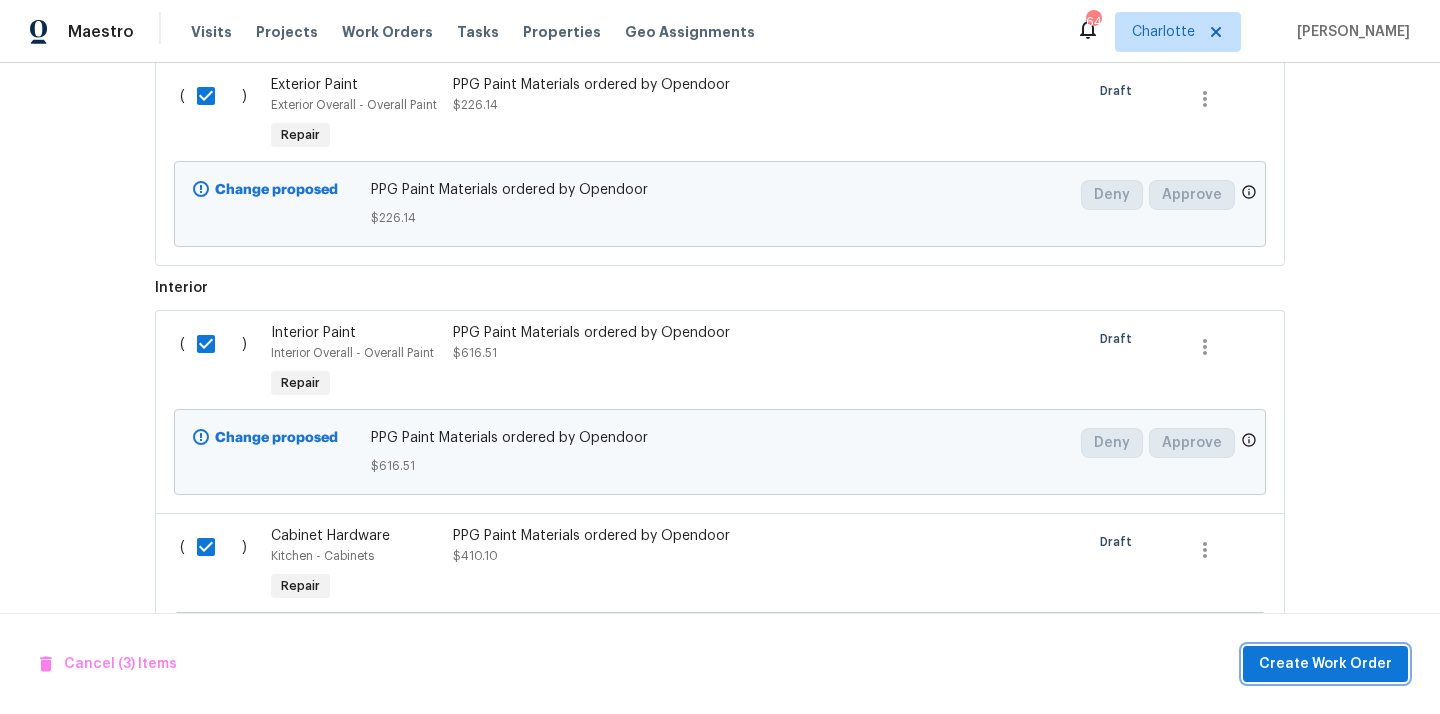 click on "Create Work Order" at bounding box center (1325, 664) 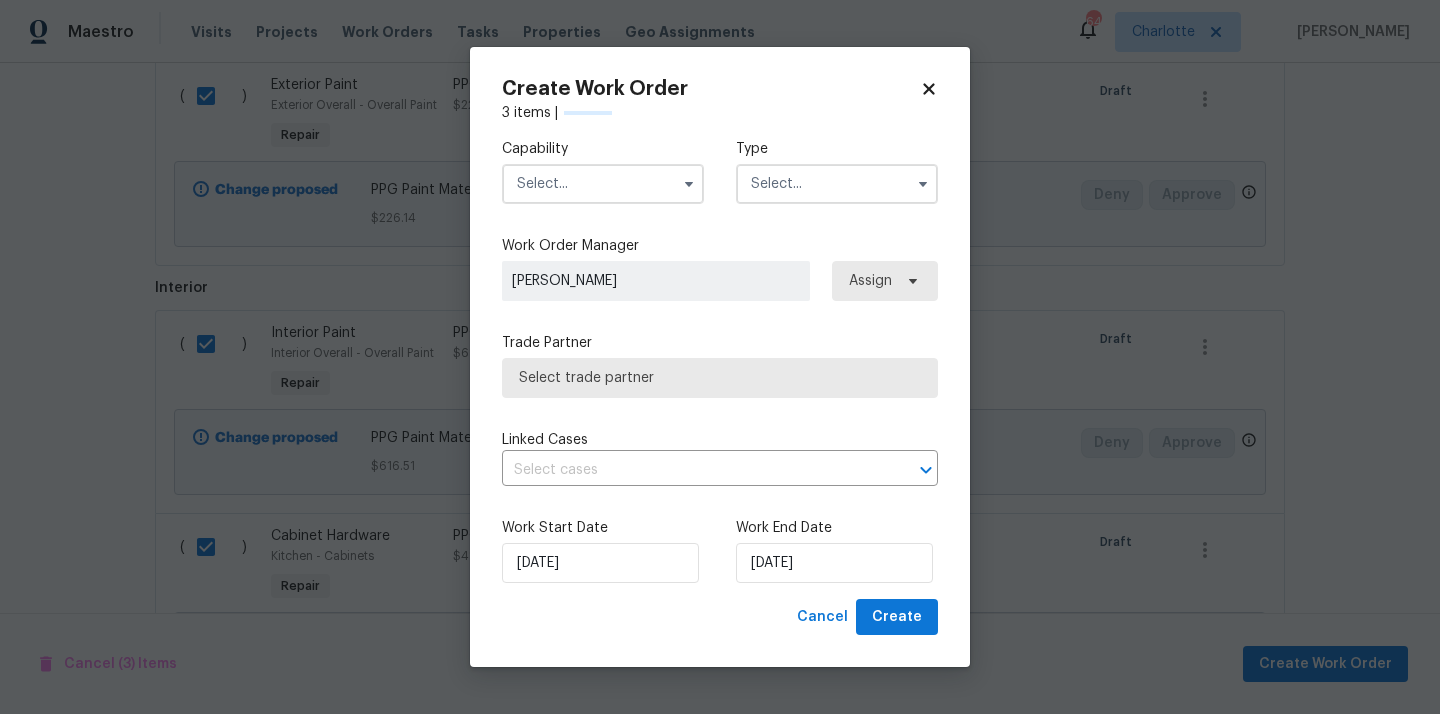 checkbox on "false" 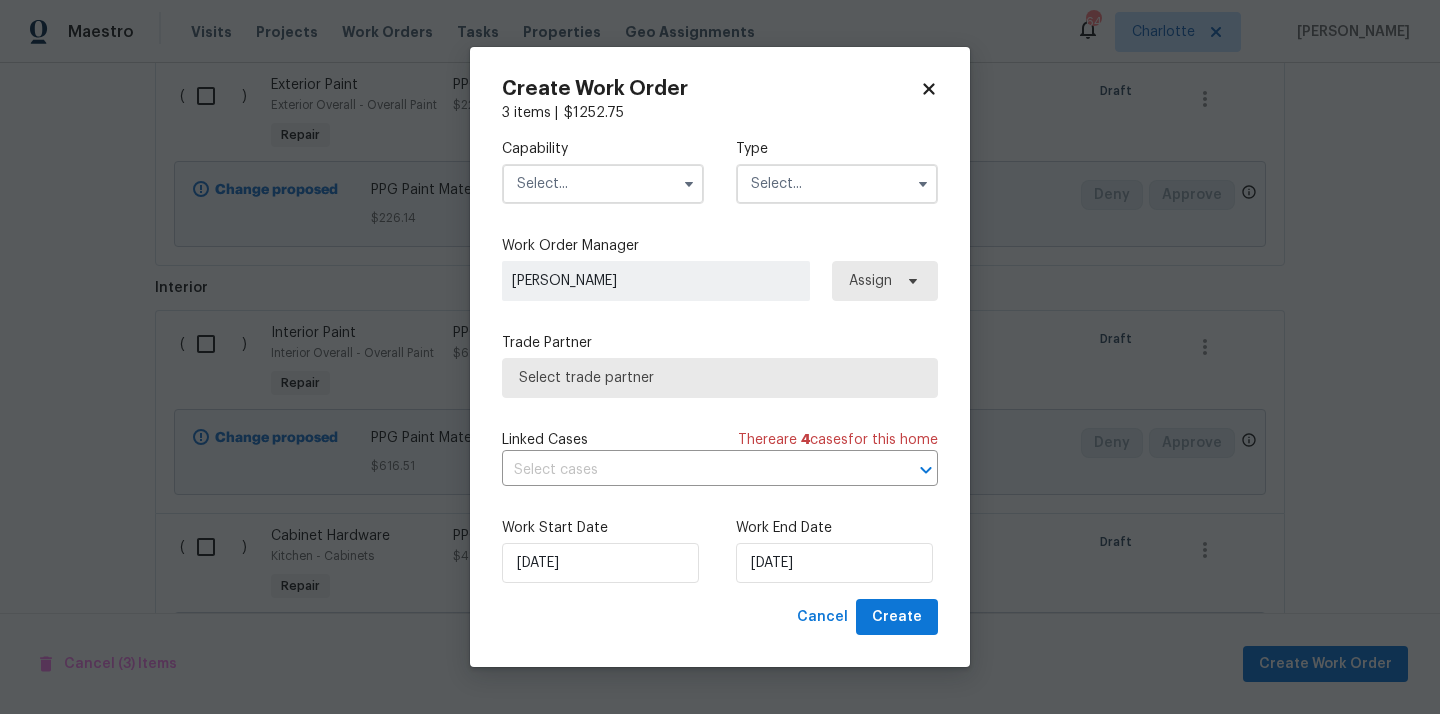 click at bounding box center [603, 184] 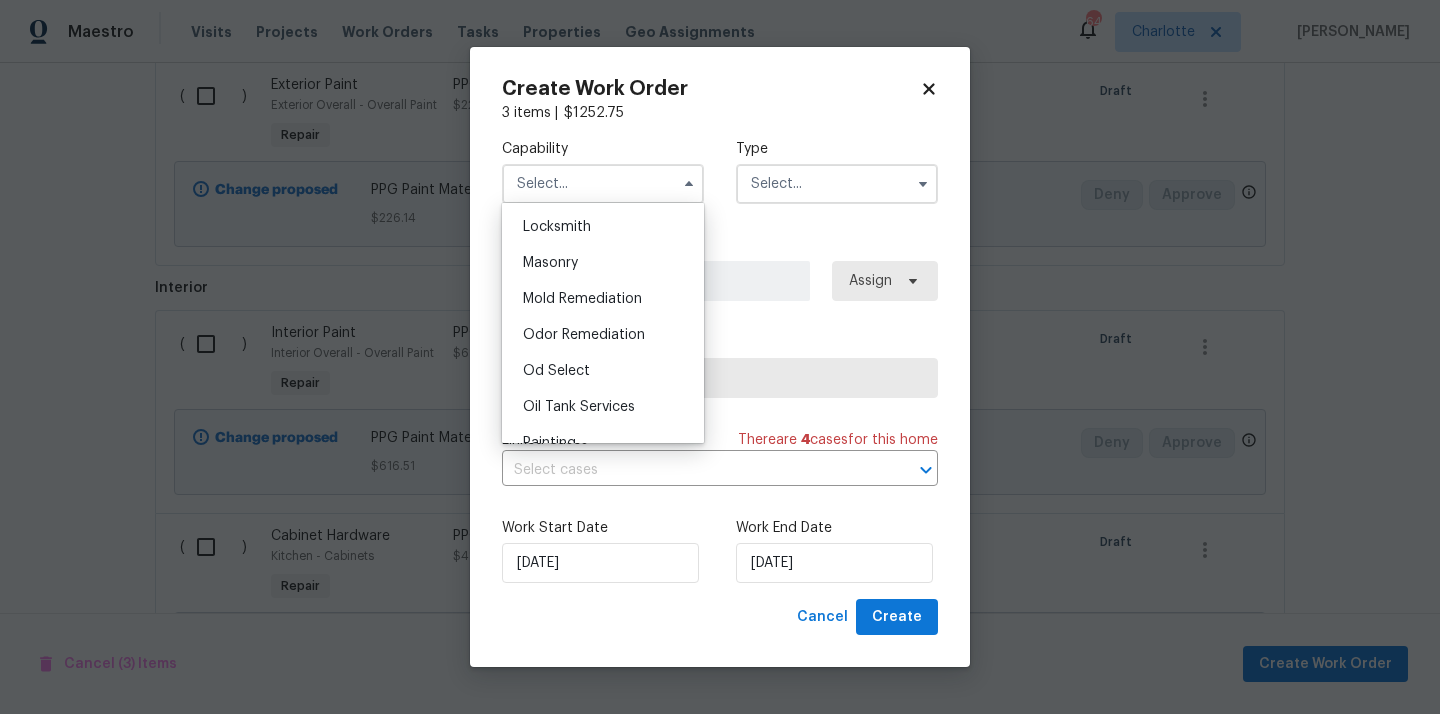 scroll, scrollTop: 1543, scrollLeft: 0, axis: vertical 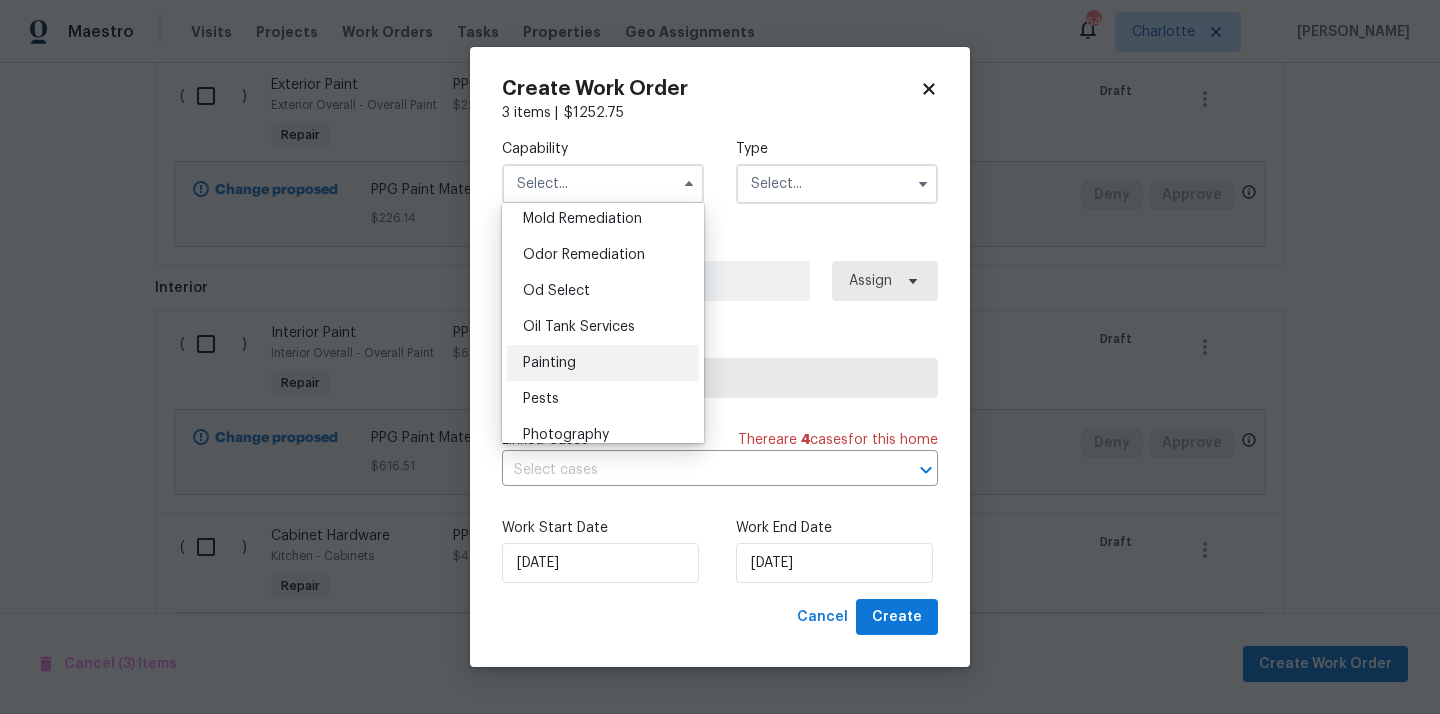 click on "Painting" at bounding box center [603, 363] 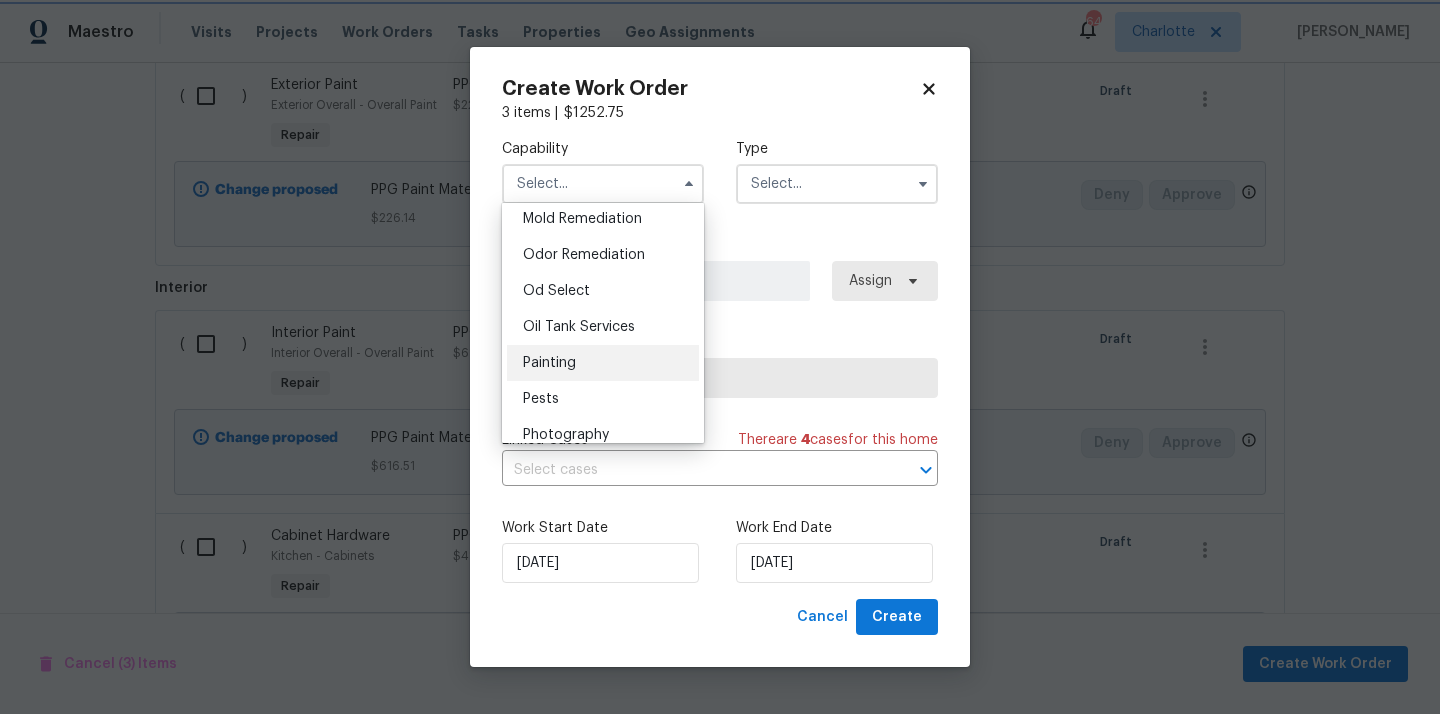 type on "Painting" 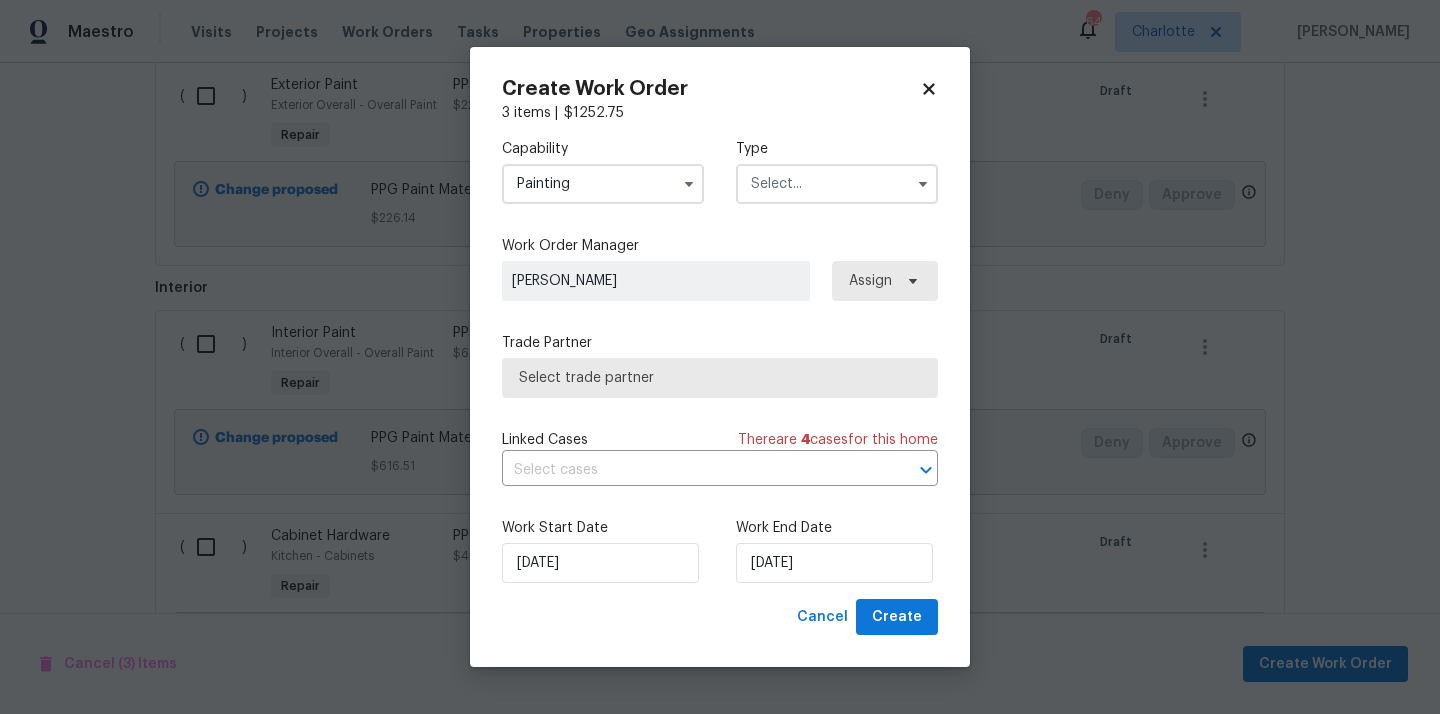 click at bounding box center [837, 184] 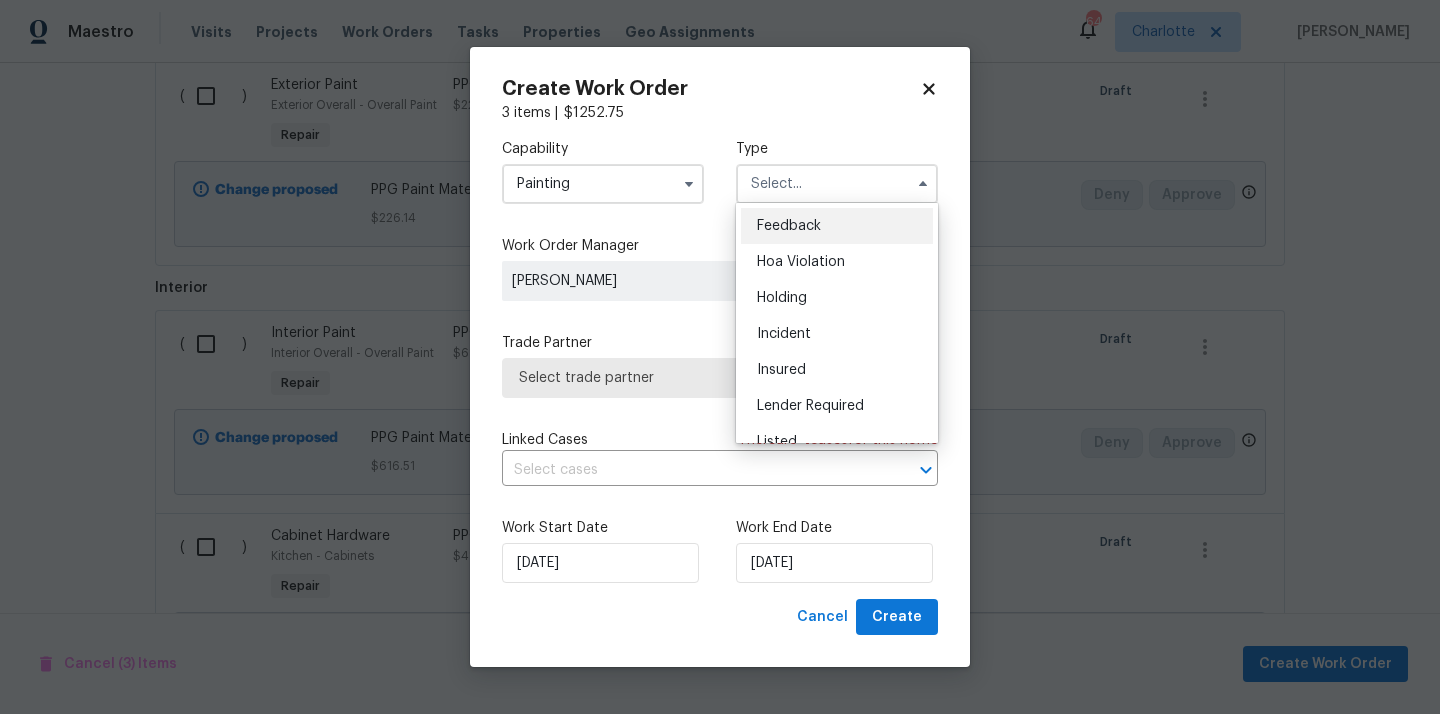 scroll, scrollTop: 454, scrollLeft: 0, axis: vertical 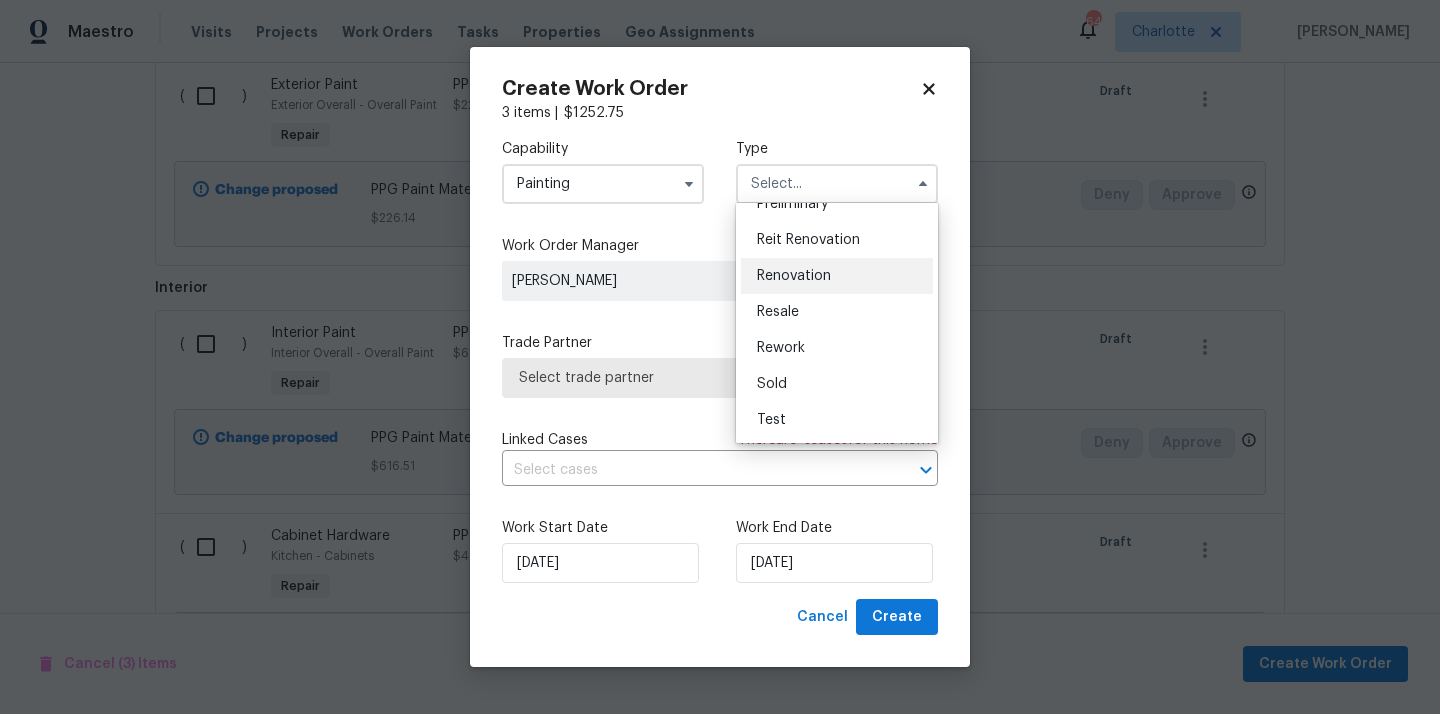 click on "Renovation" at bounding box center [794, 276] 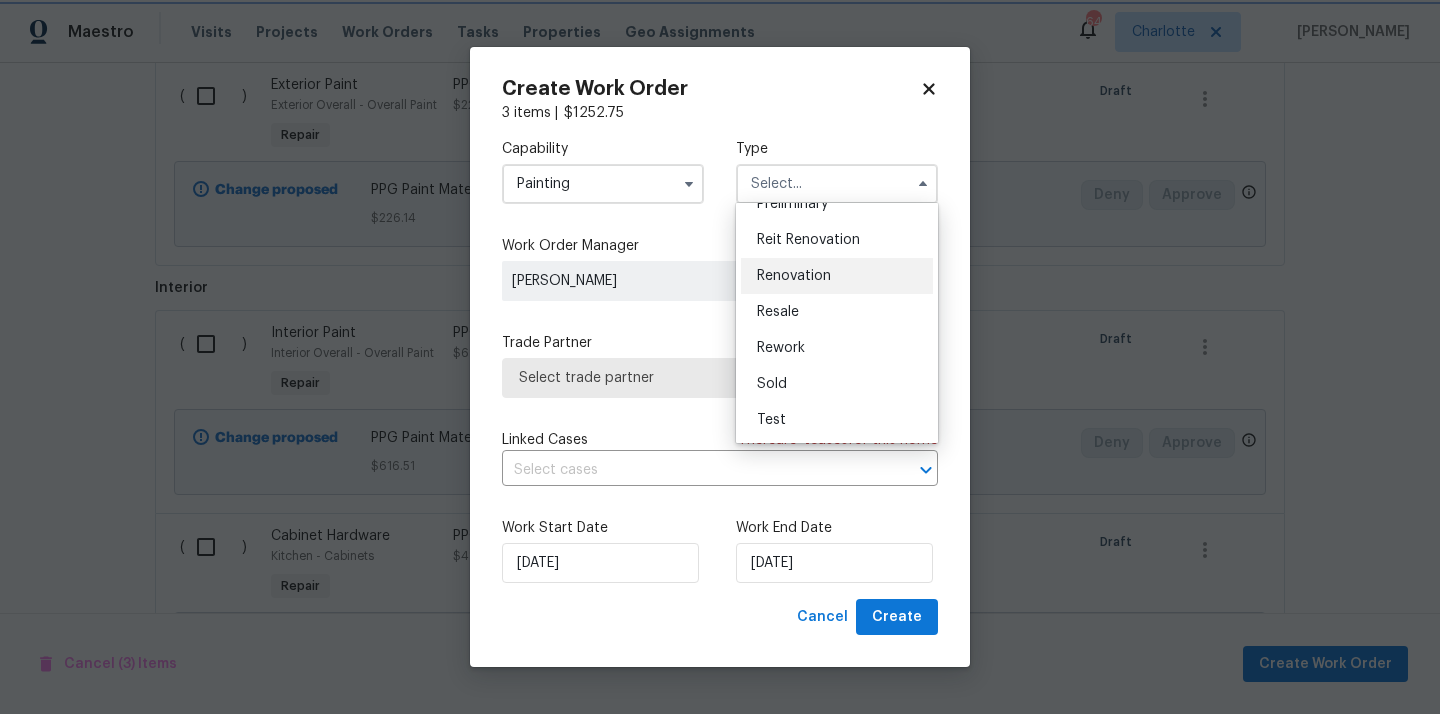 type on "Renovation" 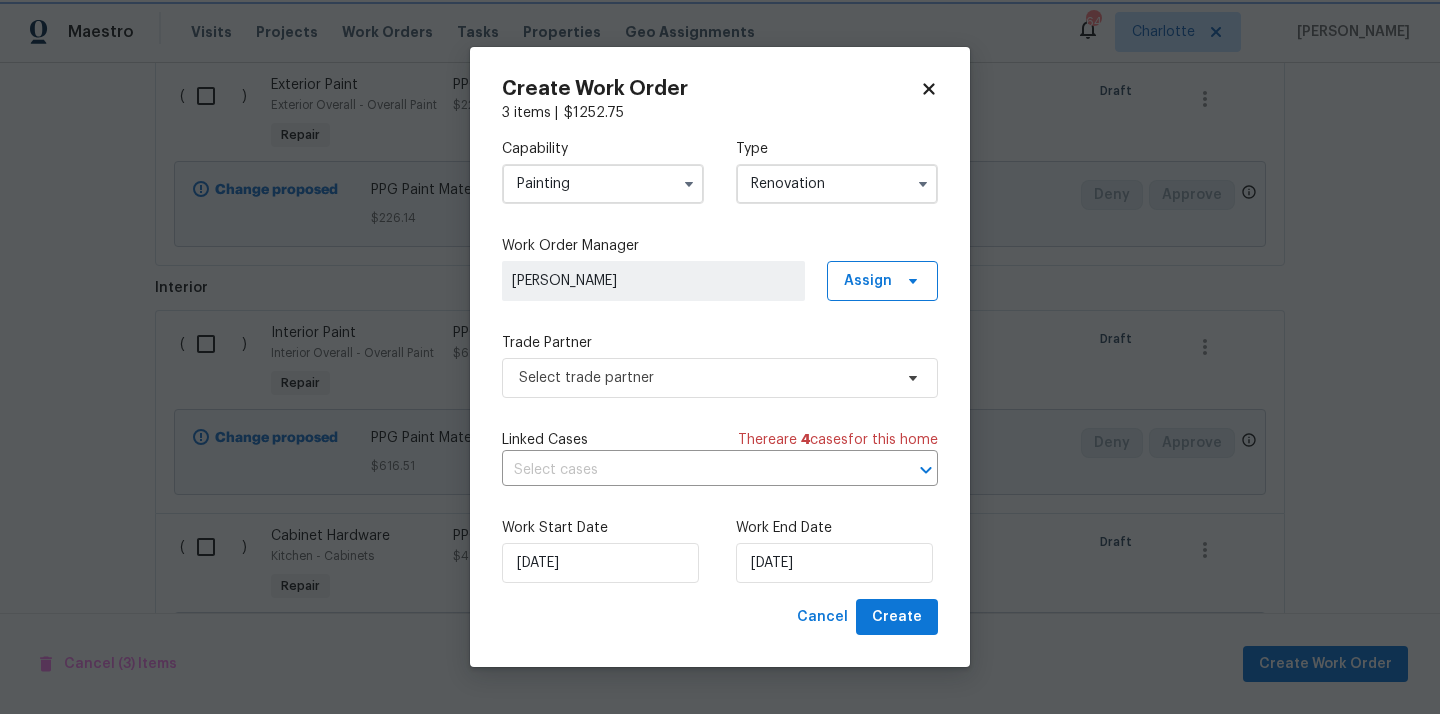 scroll, scrollTop: 0, scrollLeft: 0, axis: both 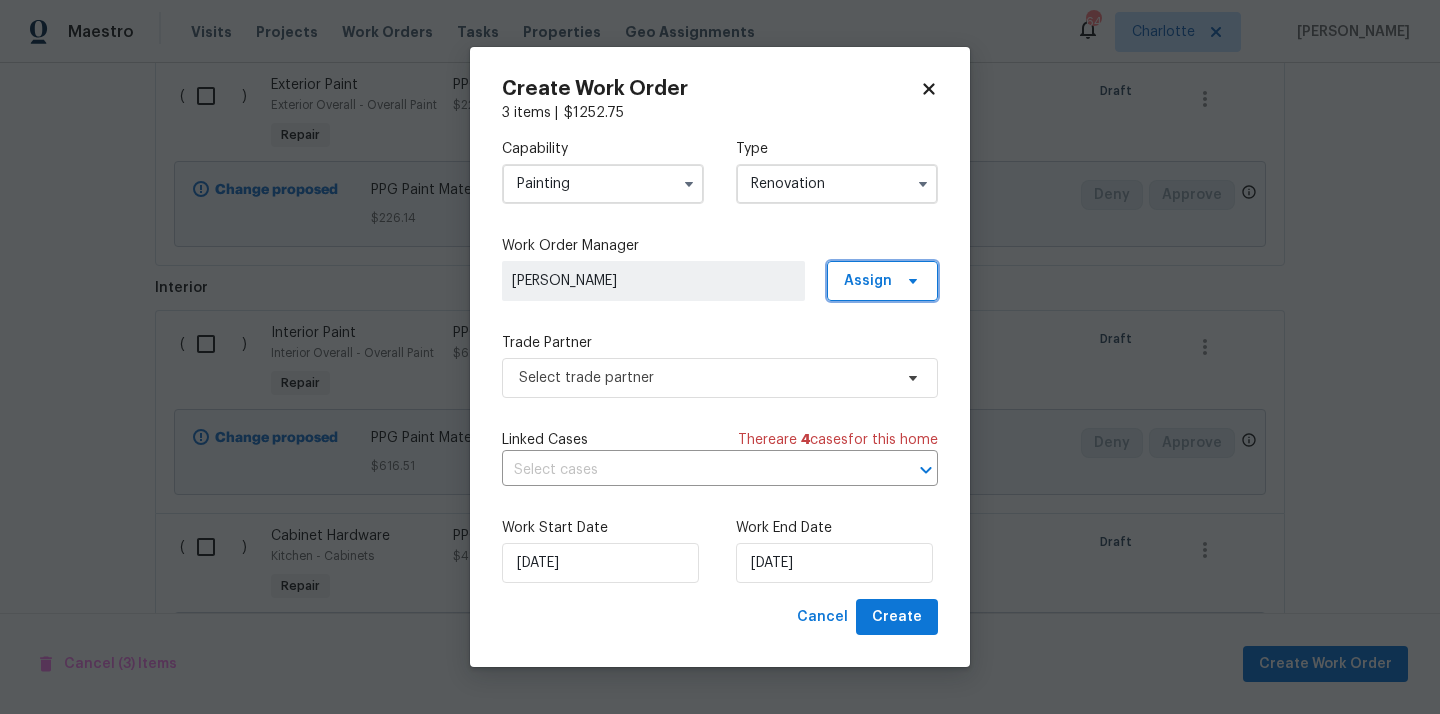 click on "Assign" at bounding box center [868, 281] 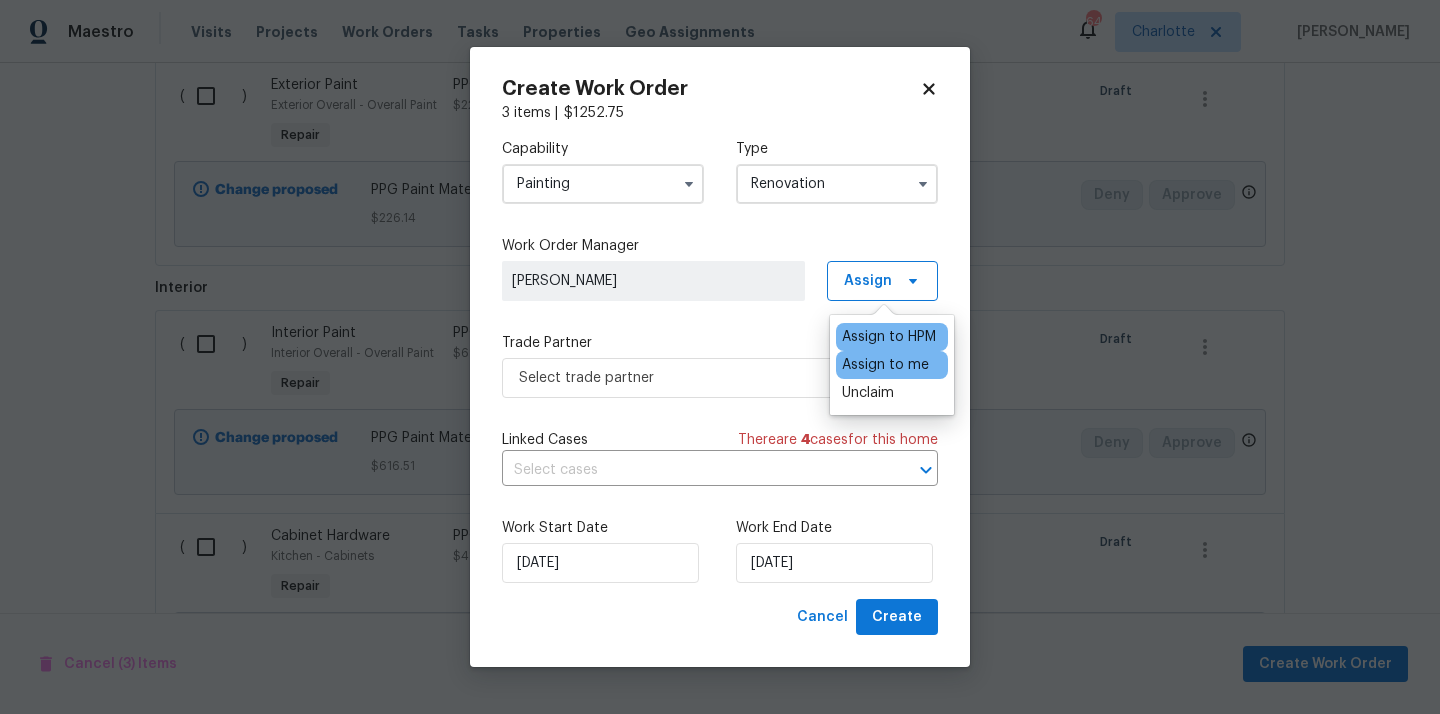 click on "Assign to me" at bounding box center [885, 365] 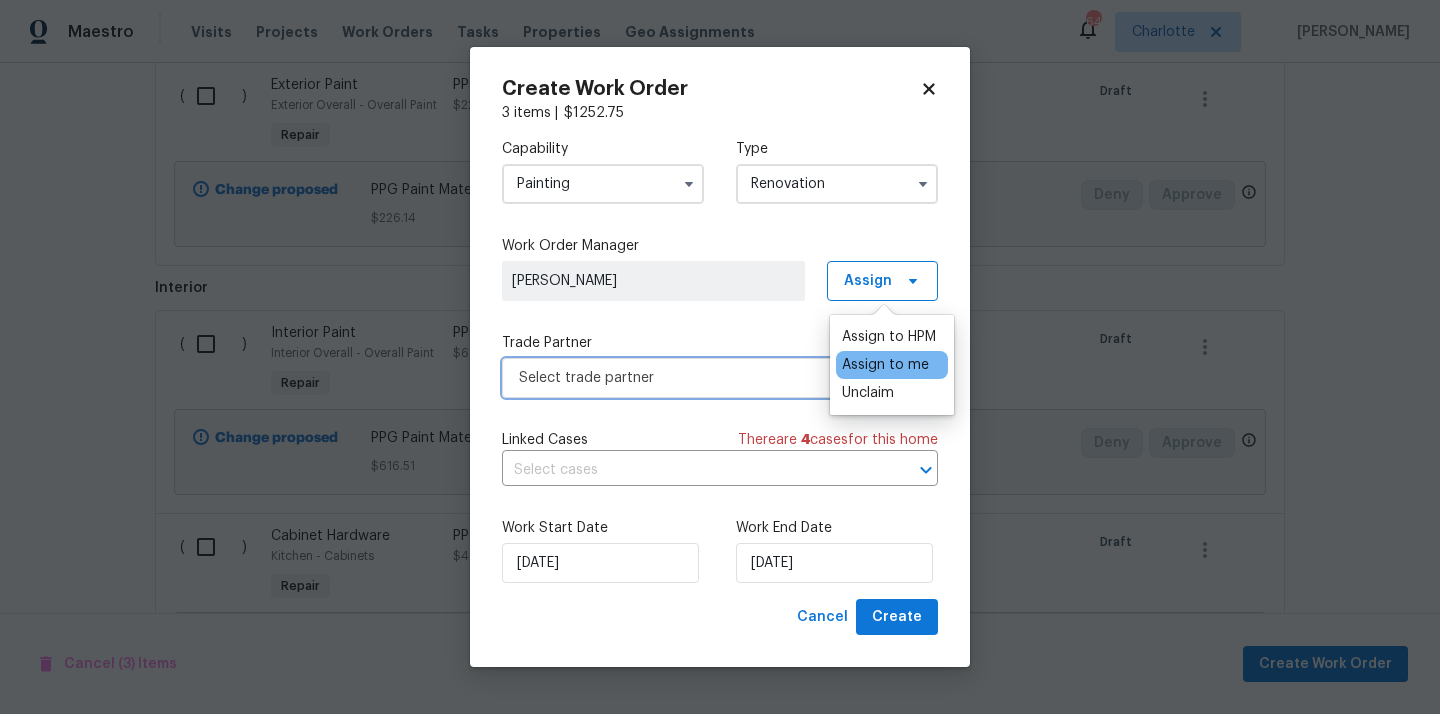 click on "Select trade partner" at bounding box center (705, 378) 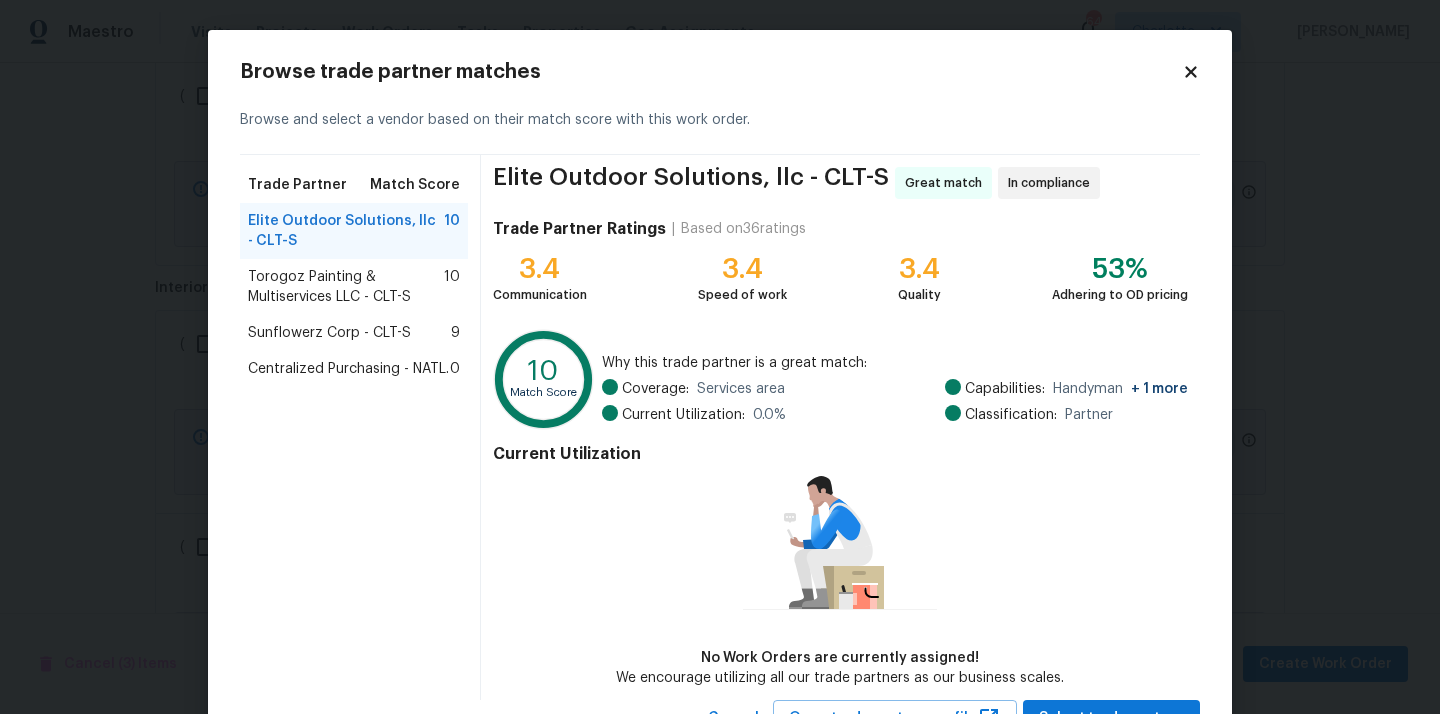 click on "Centralized Purchasing - NATL." at bounding box center (348, 369) 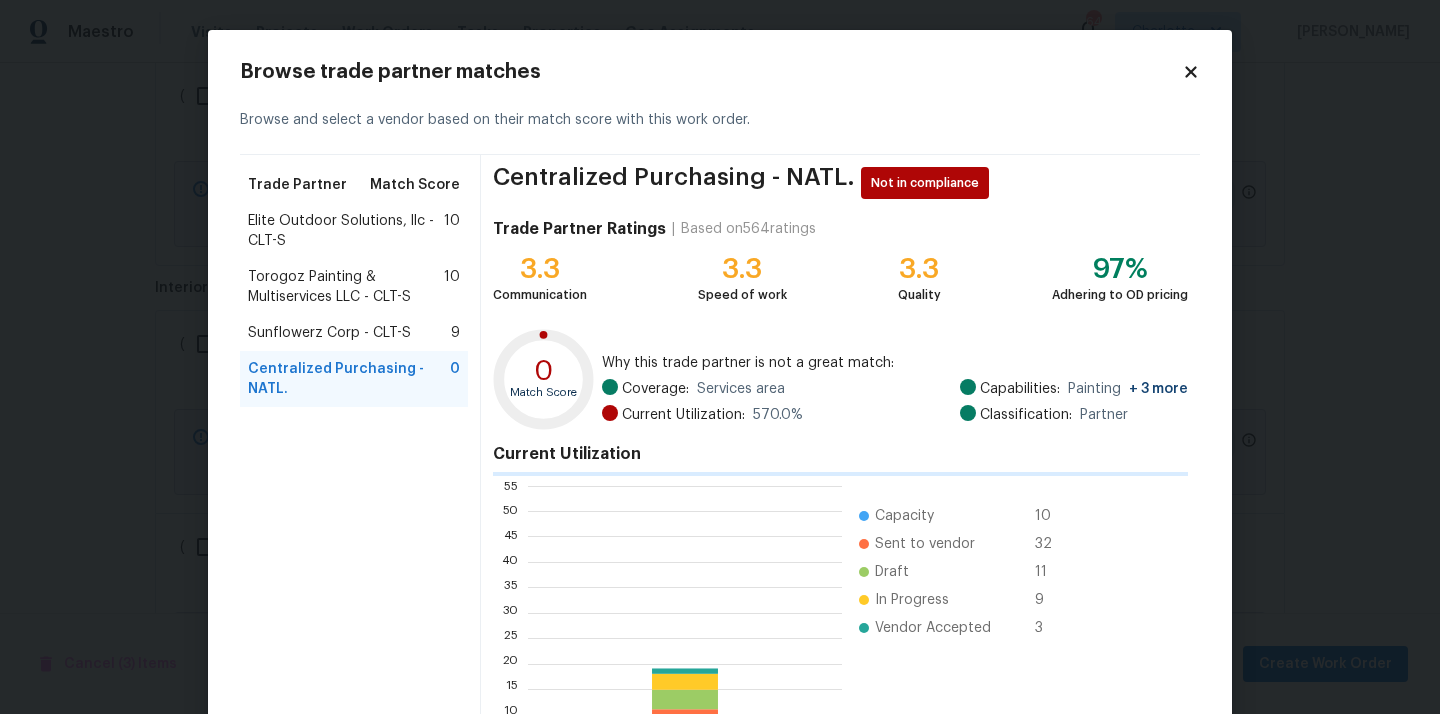 scroll, scrollTop: 2, scrollLeft: 1, axis: both 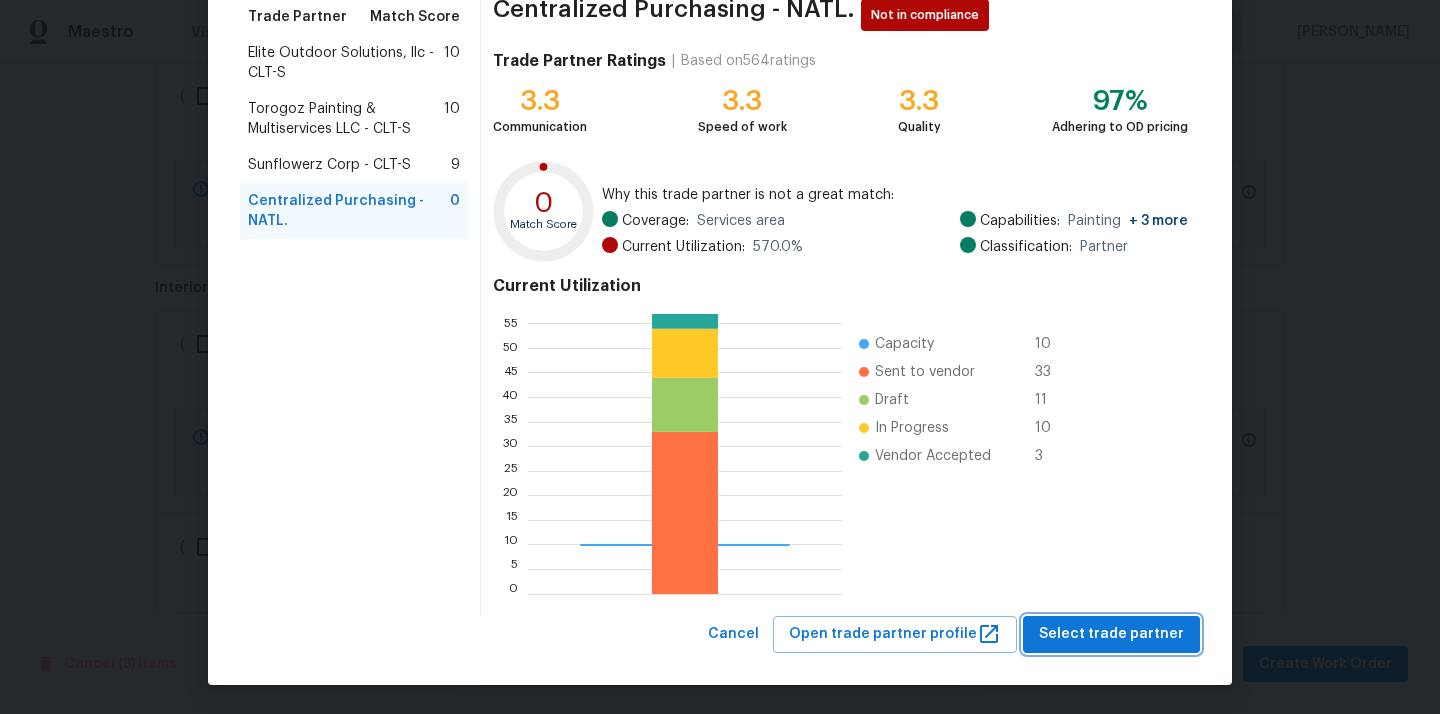 click on "Select trade partner" at bounding box center [1111, 634] 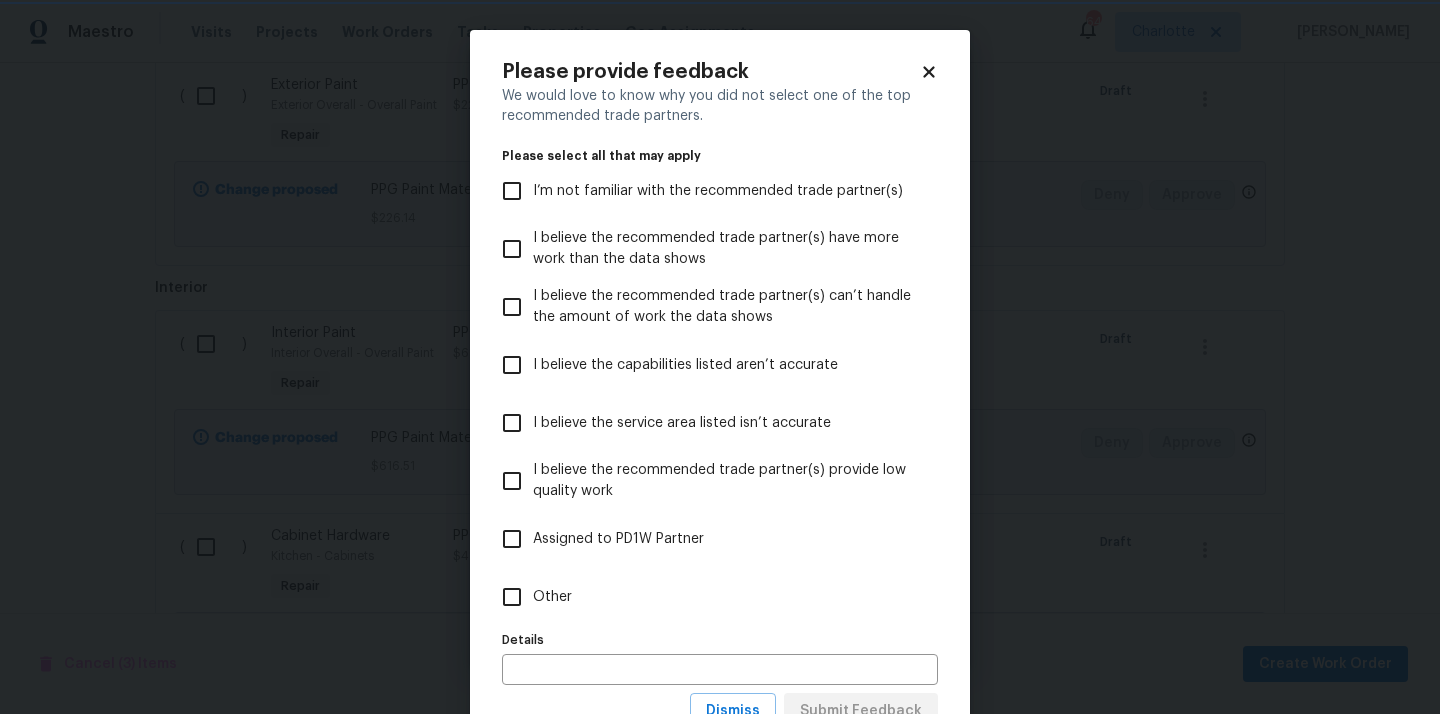 scroll, scrollTop: 0, scrollLeft: 0, axis: both 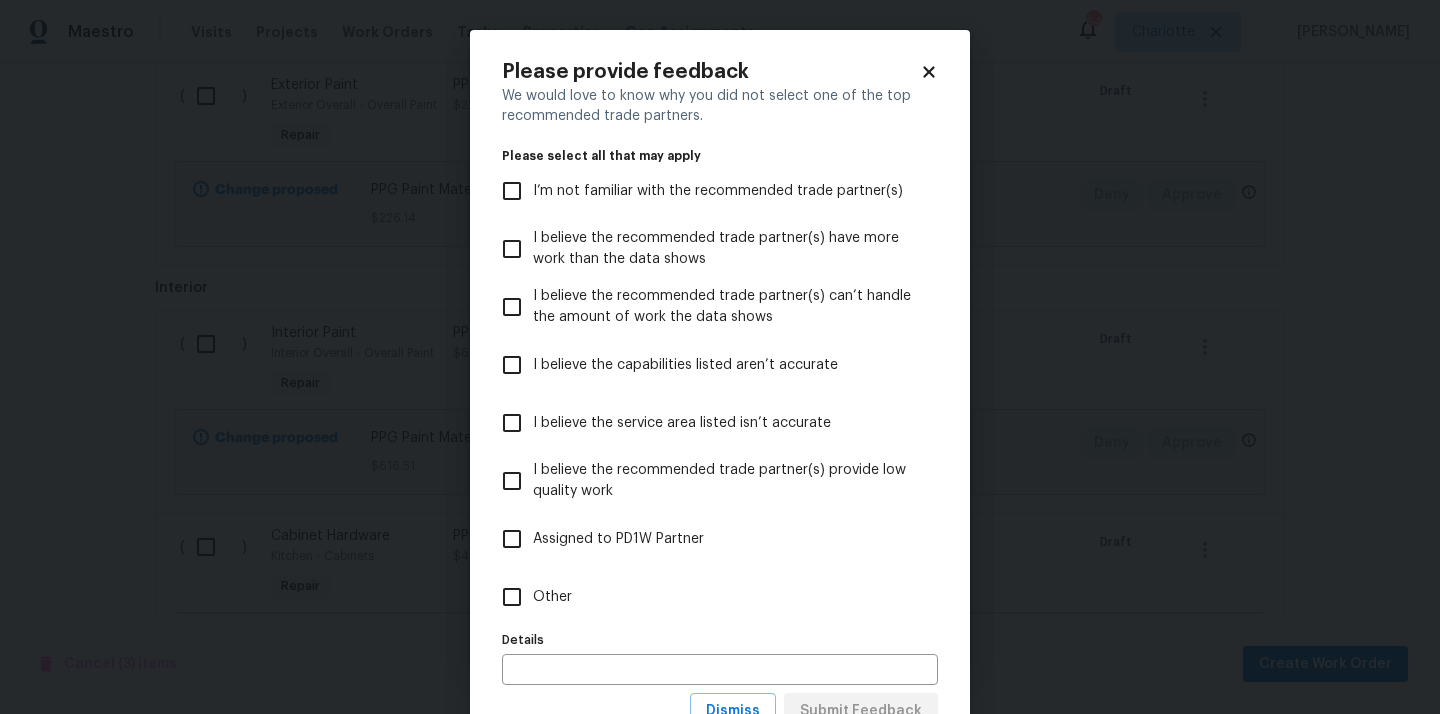 click on "Other" at bounding box center (706, 597) 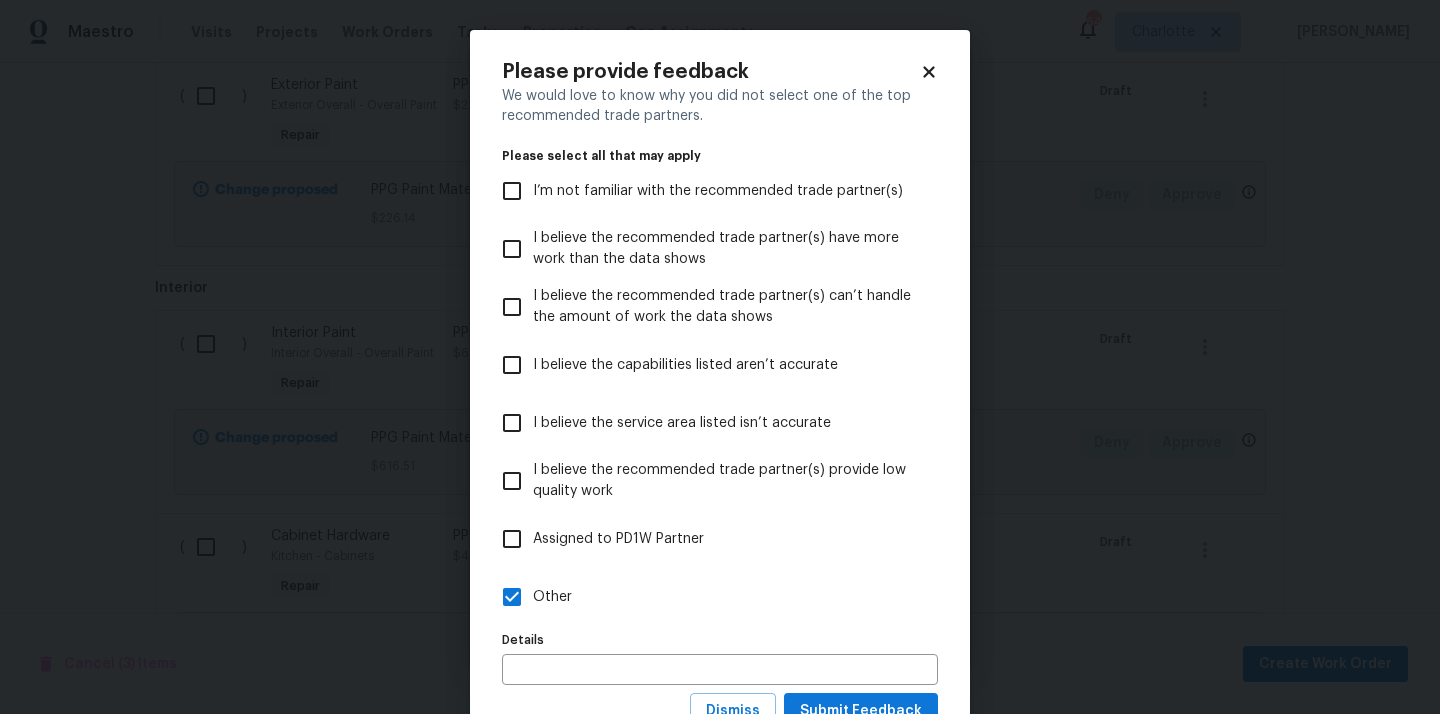 scroll, scrollTop: 78, scrollLeft: 0, axis: vertical 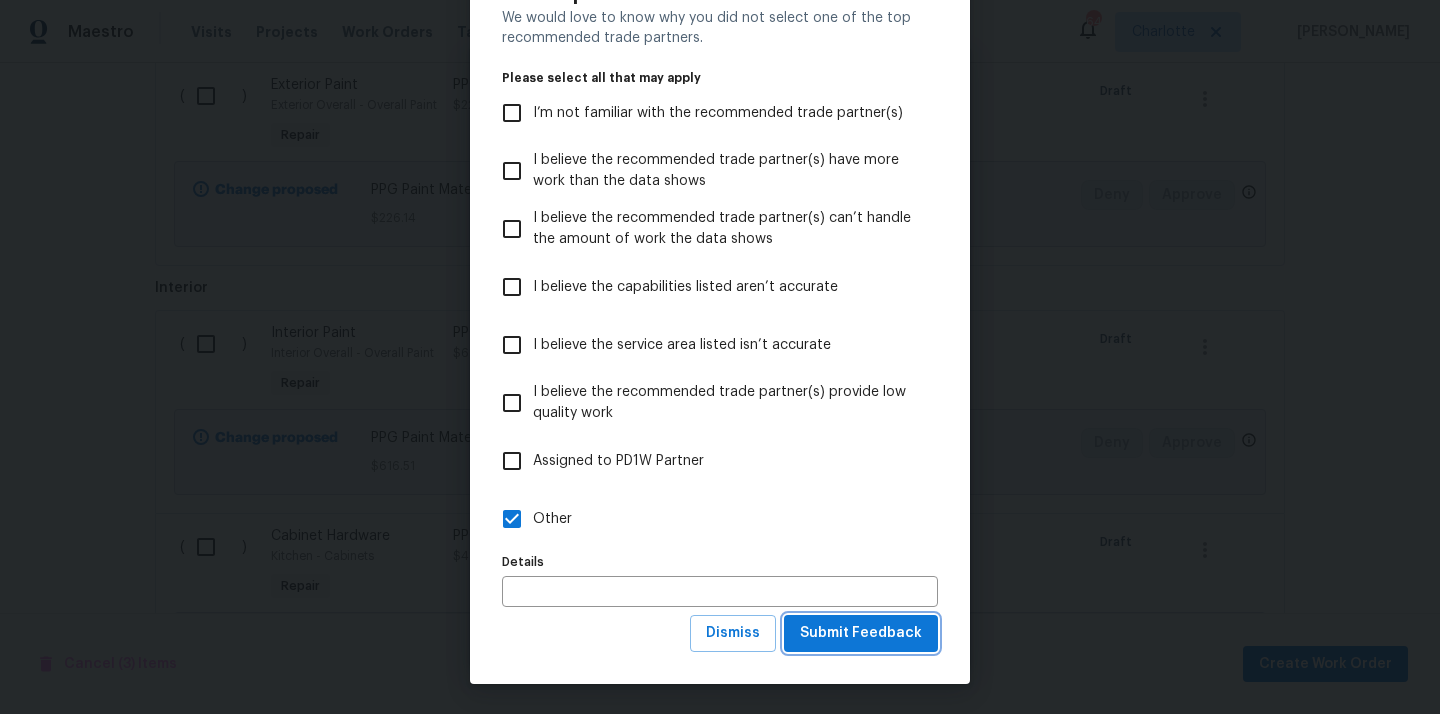 click on "Submit Feedback" at bounding box center [861, 633] 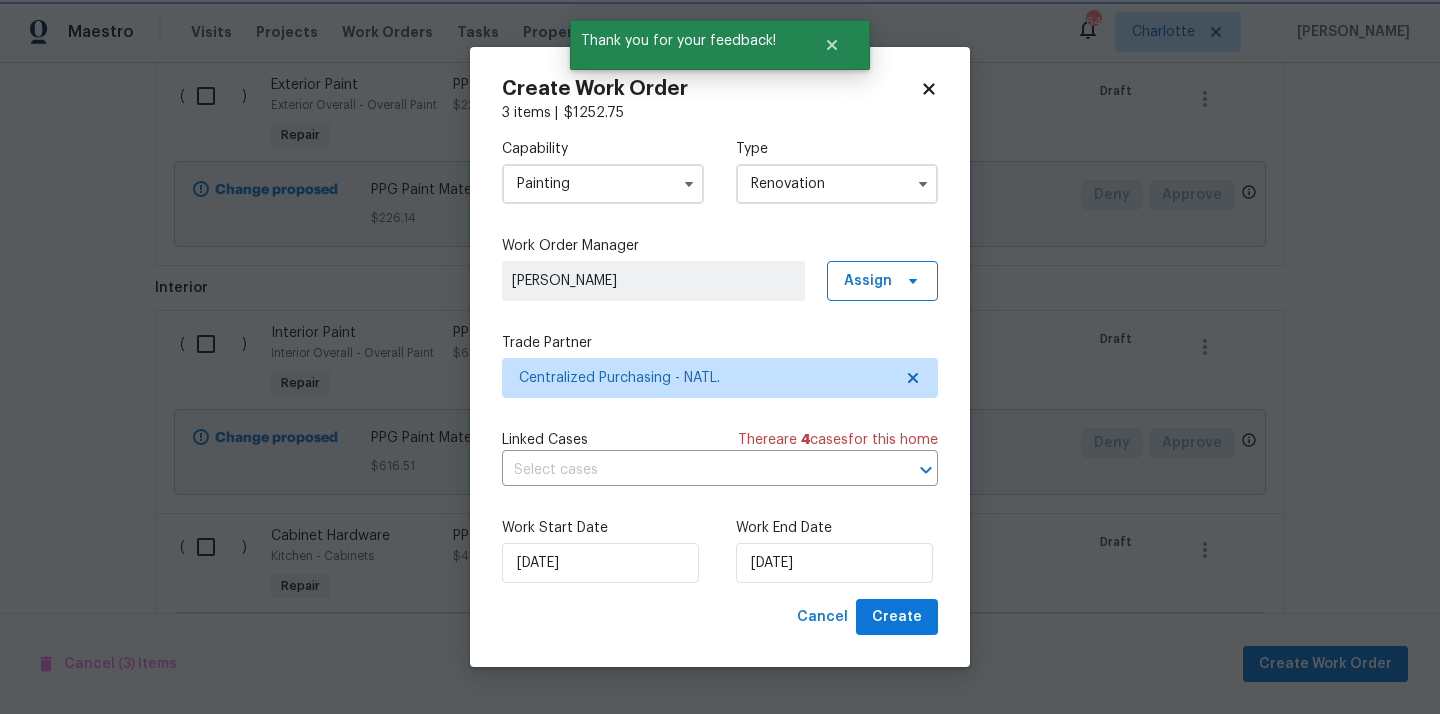 scroll, scrollTop: 0, scrollLeft: 0, axis: both 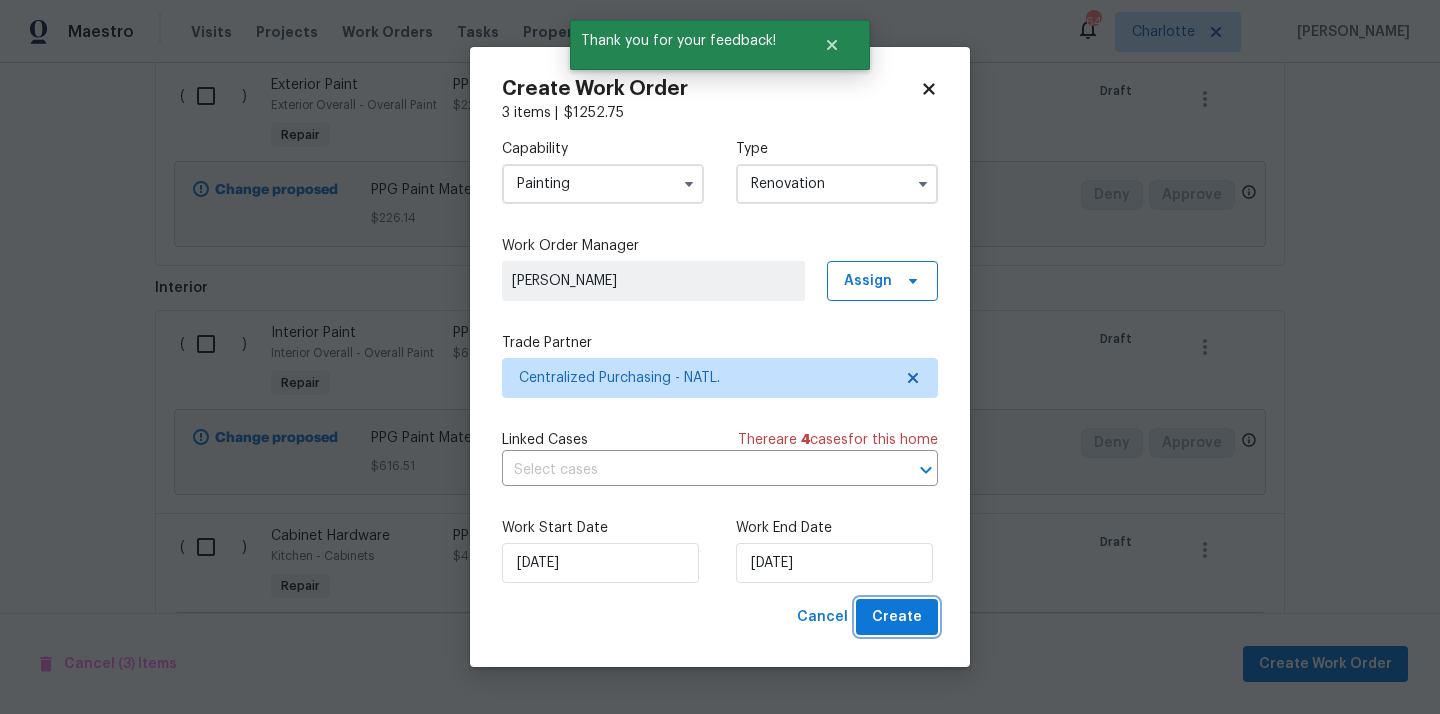 click on "Create" at bounding box center (897, 617) 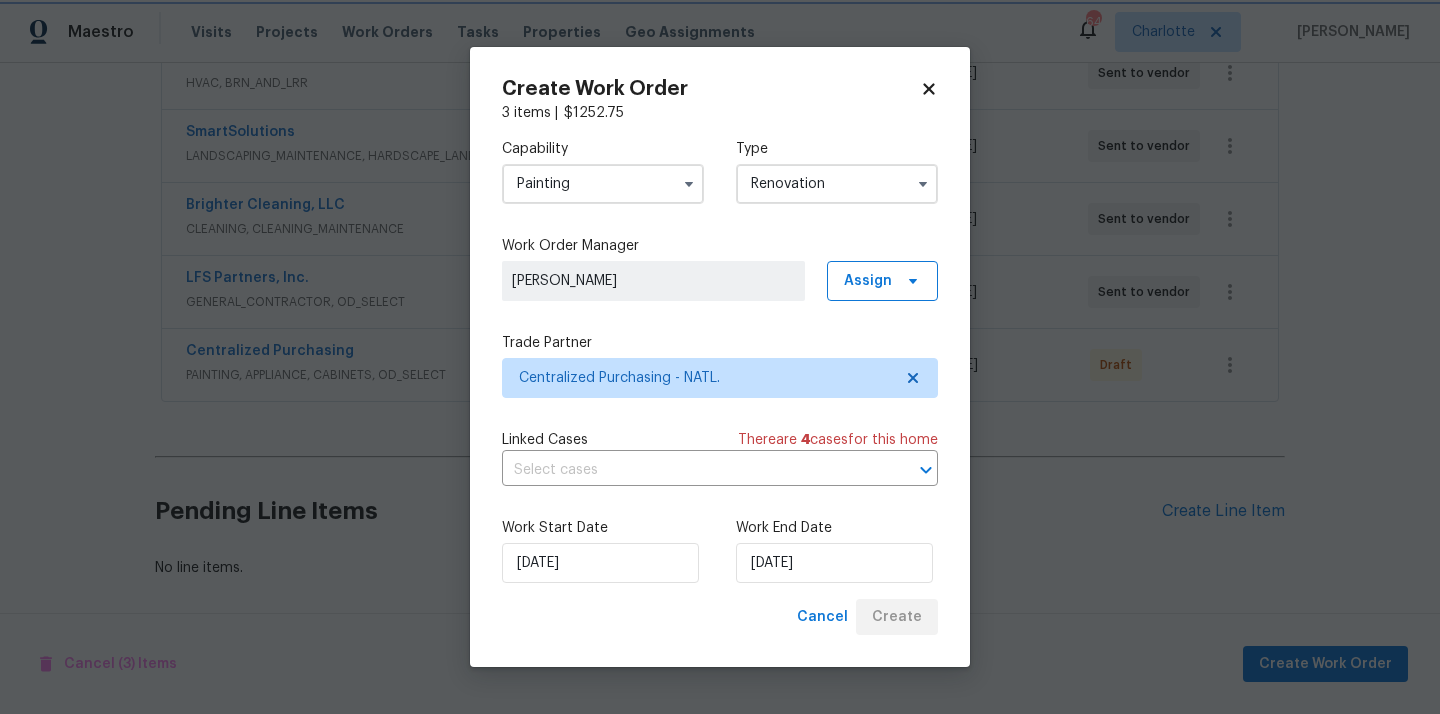 scroll, scrollTop: 848, scrollLeft: 0, axis: vertical 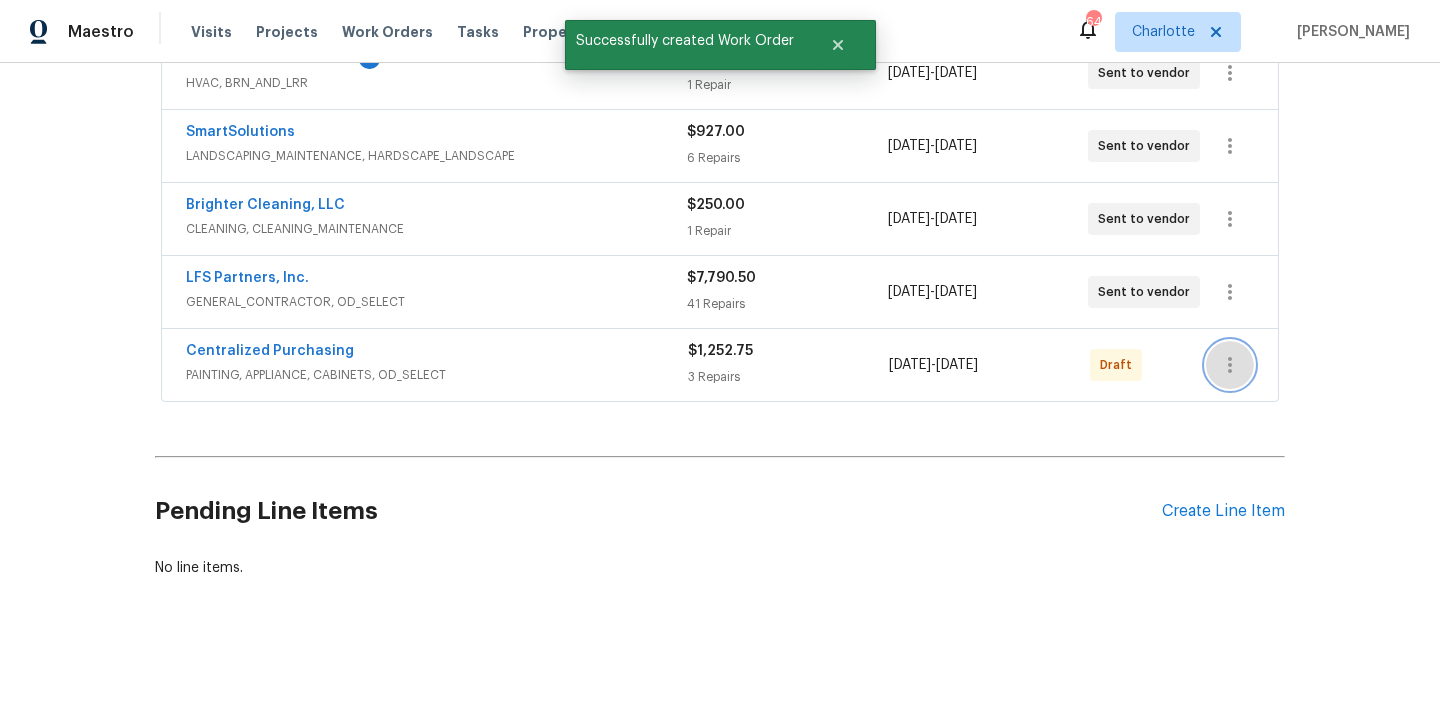click 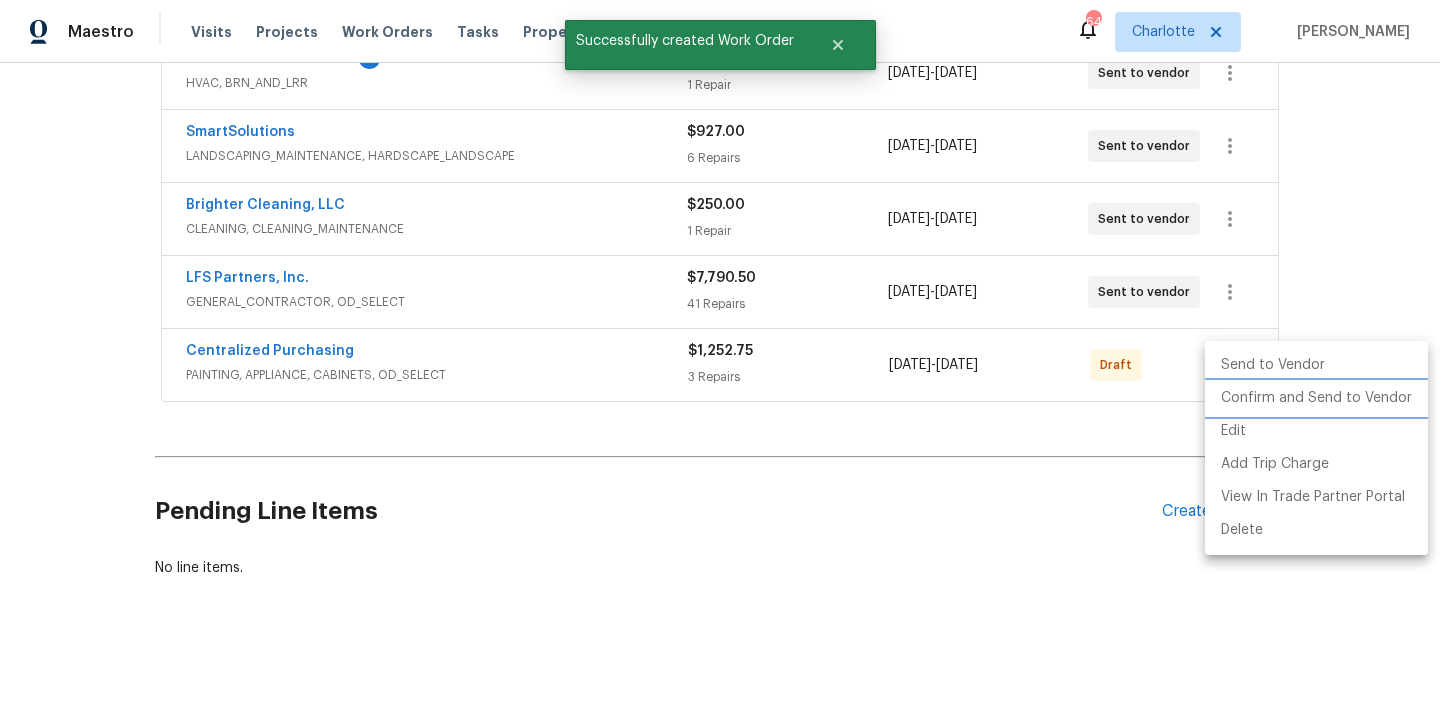 click on "Confirm and Send to Vendor" at bounding box center (1316, 398) 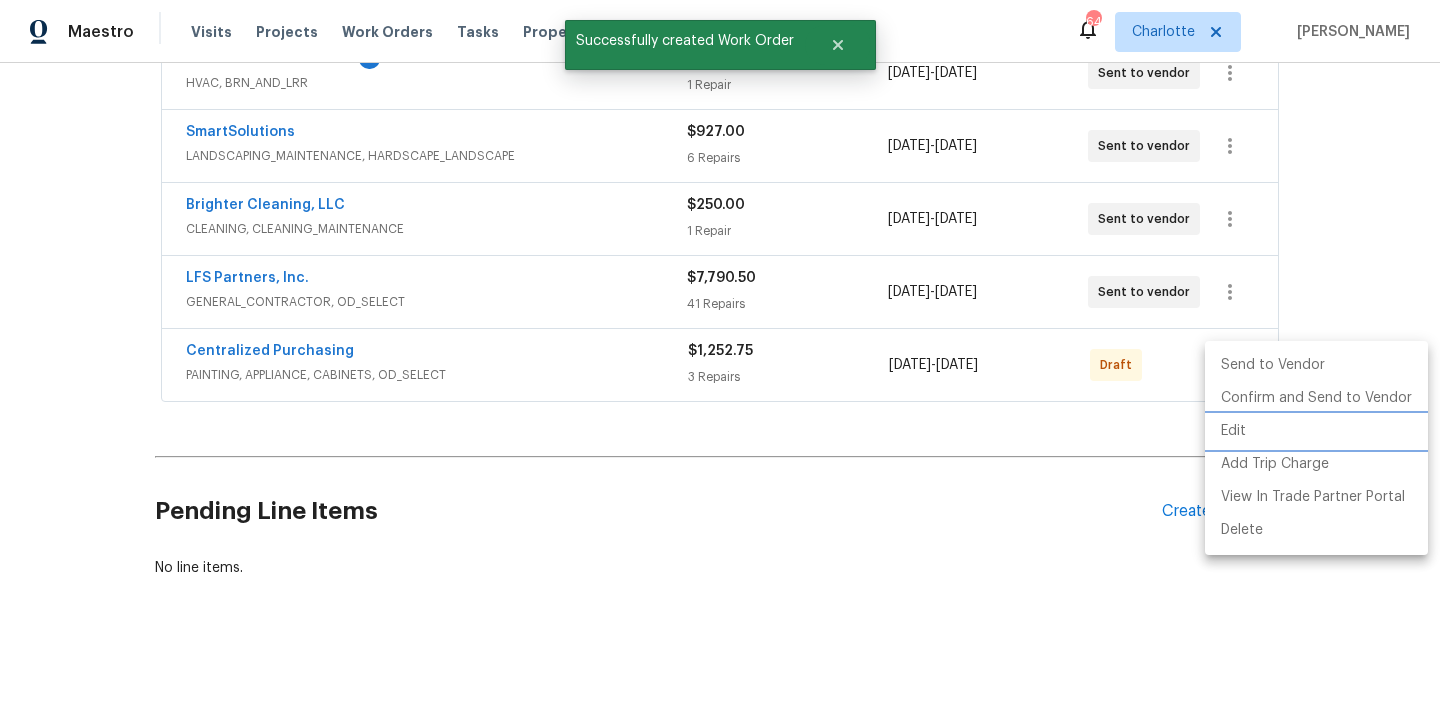 scroll, scrollTop: 556, scrollLeft: 0, axis: vertical 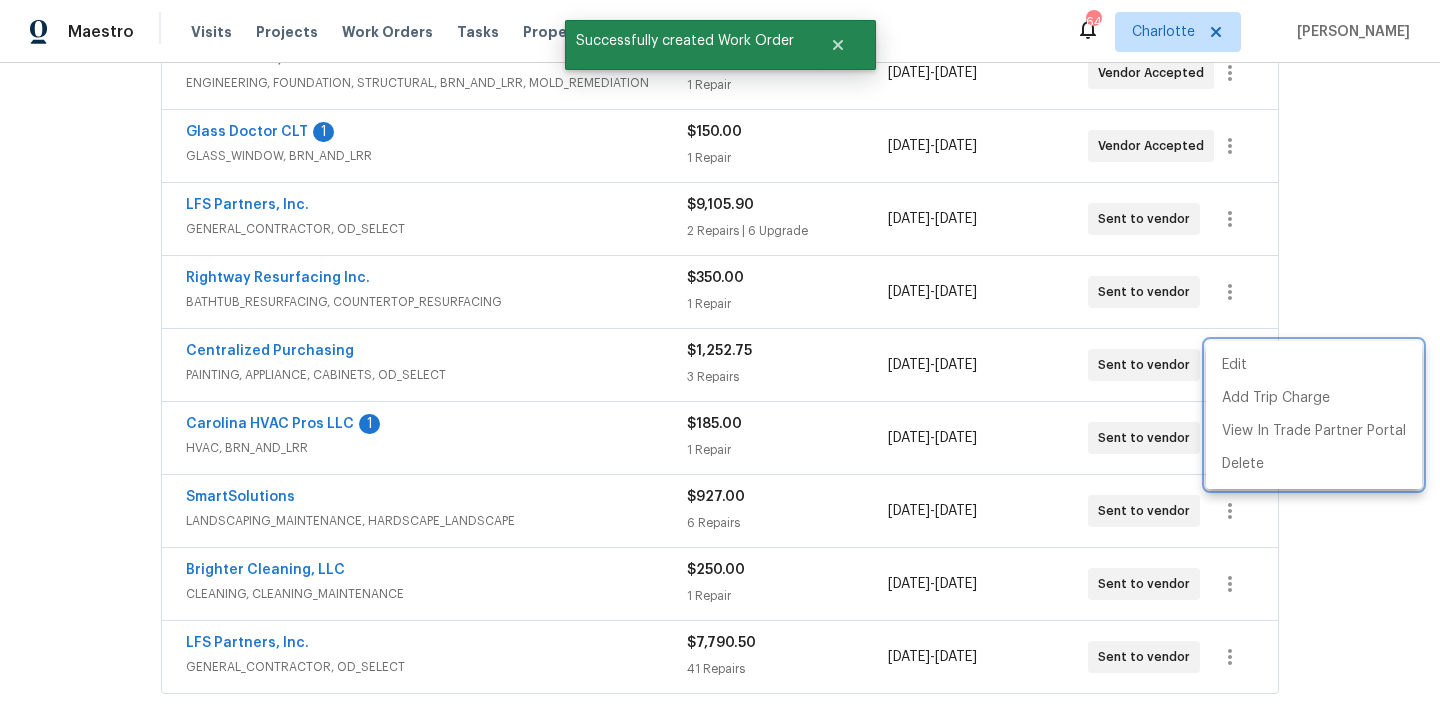 click at bounding box center [720, 357] 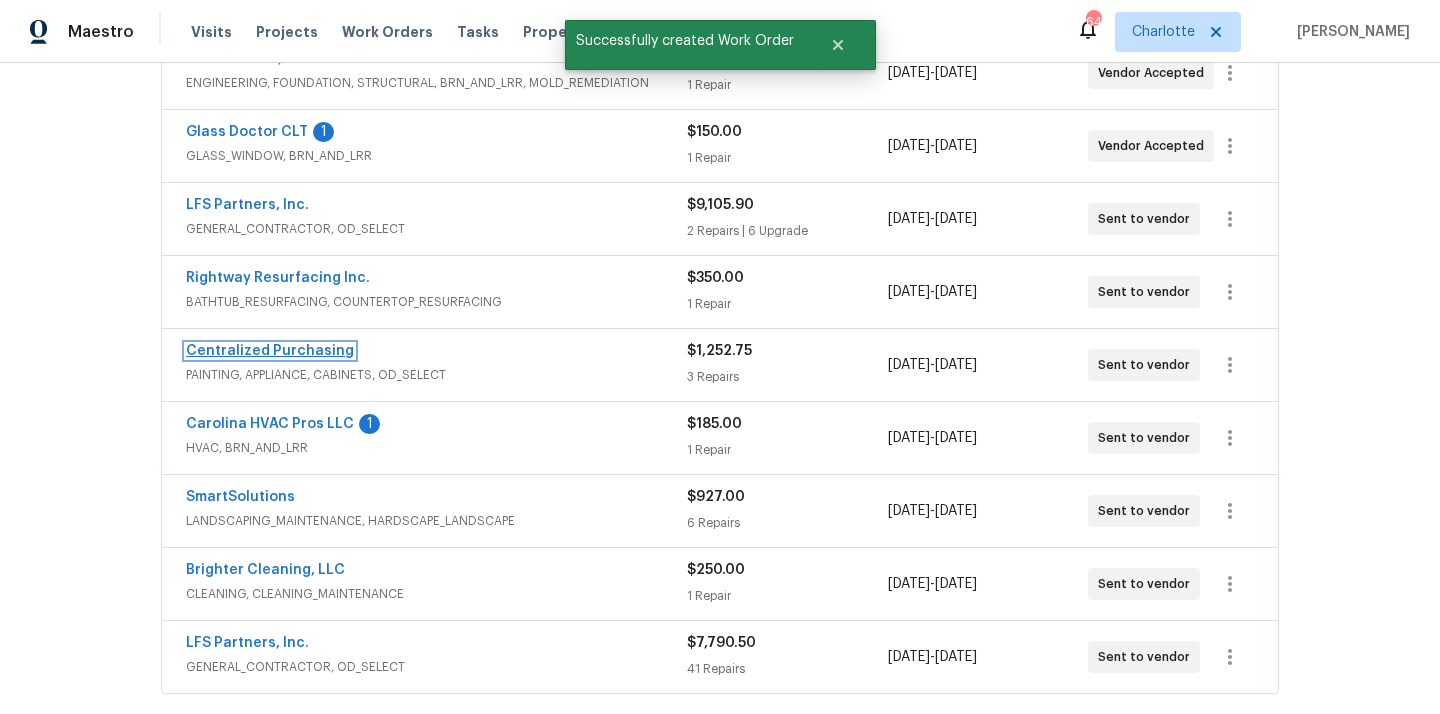 click on "Centralized Purchasing" at bounding box center [270, 351] 